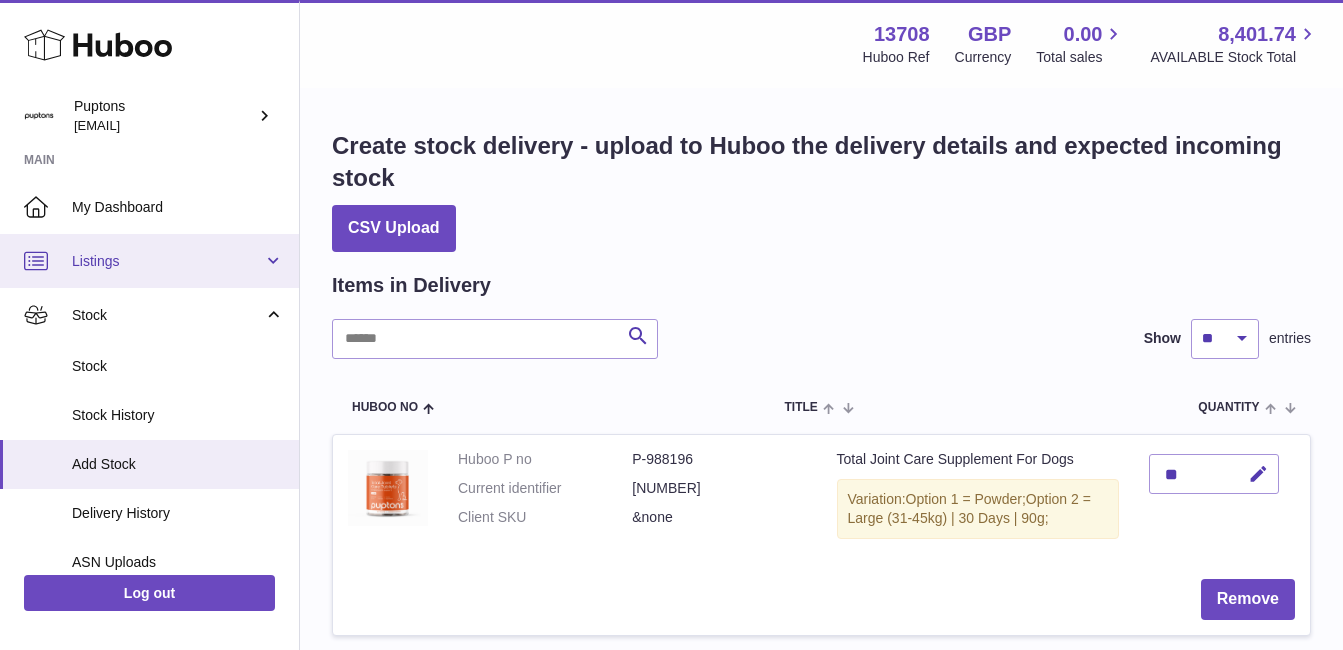 scroll, scrollTop: 312, scrollLeft: 0, axis: vertical 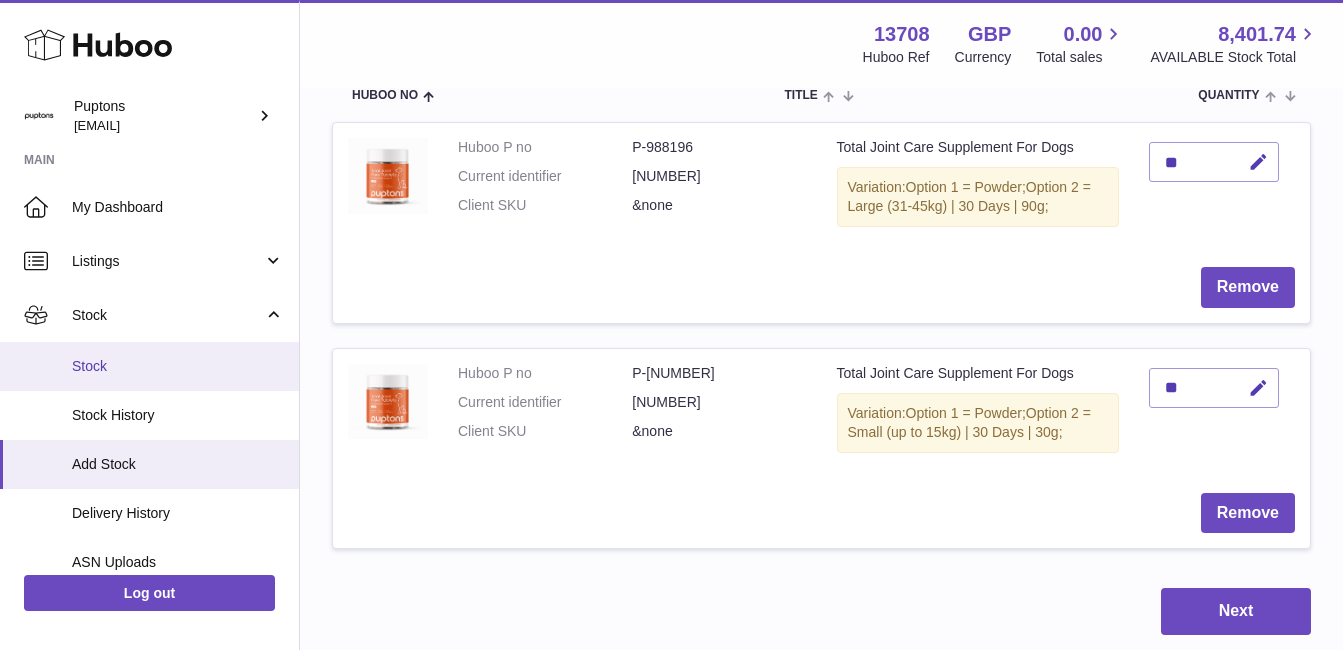 click on "Stock" at bounding box center (178, 366) 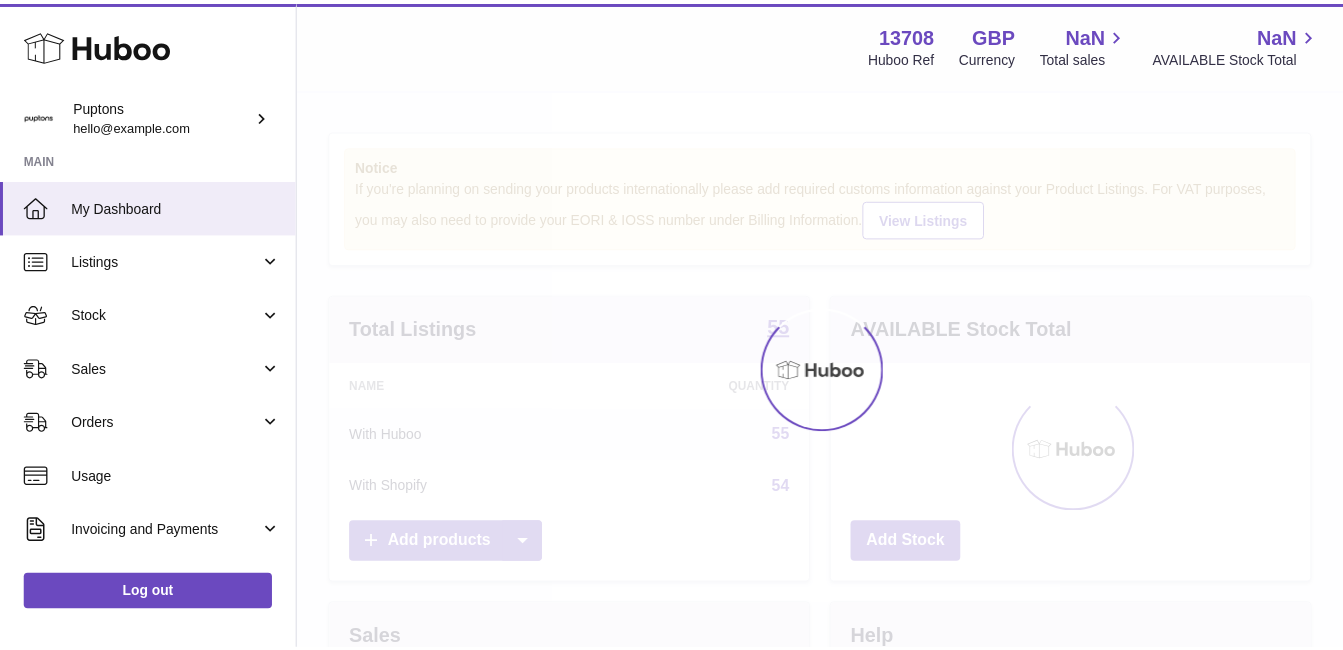 scroll, scrollTop: 0, scrollLeft: 0, axis: both 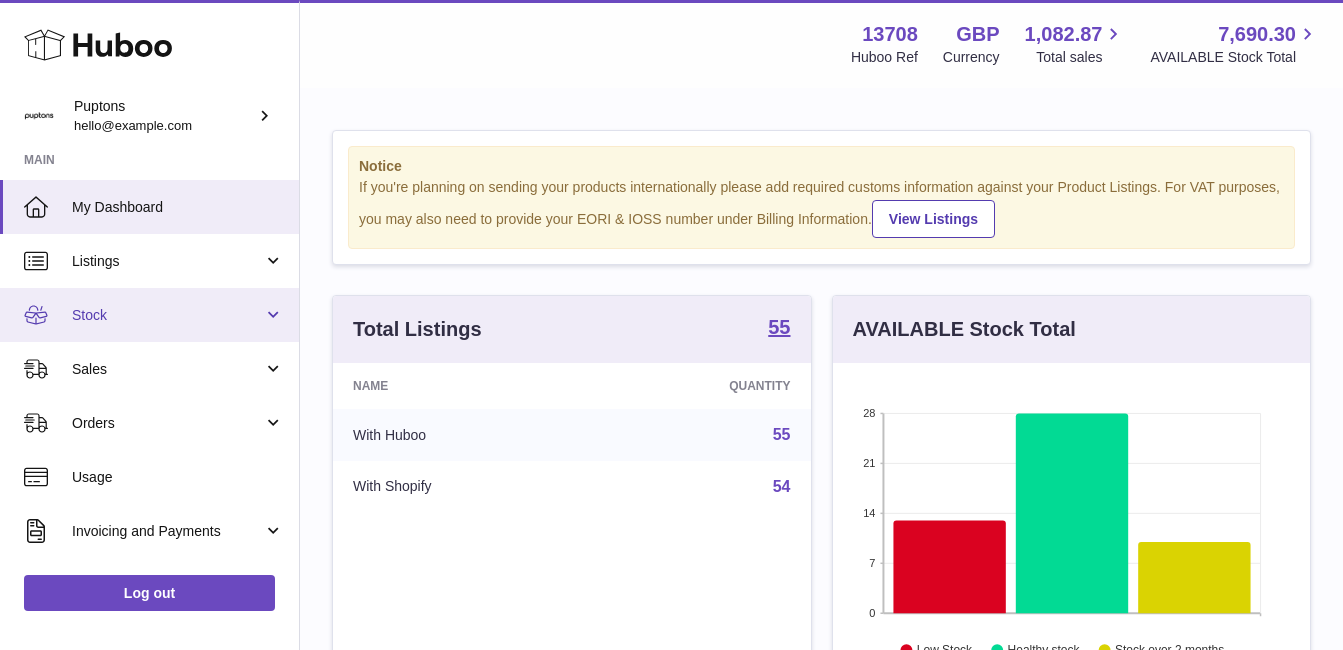 click on "Stock" at bounding box center (149, 315) 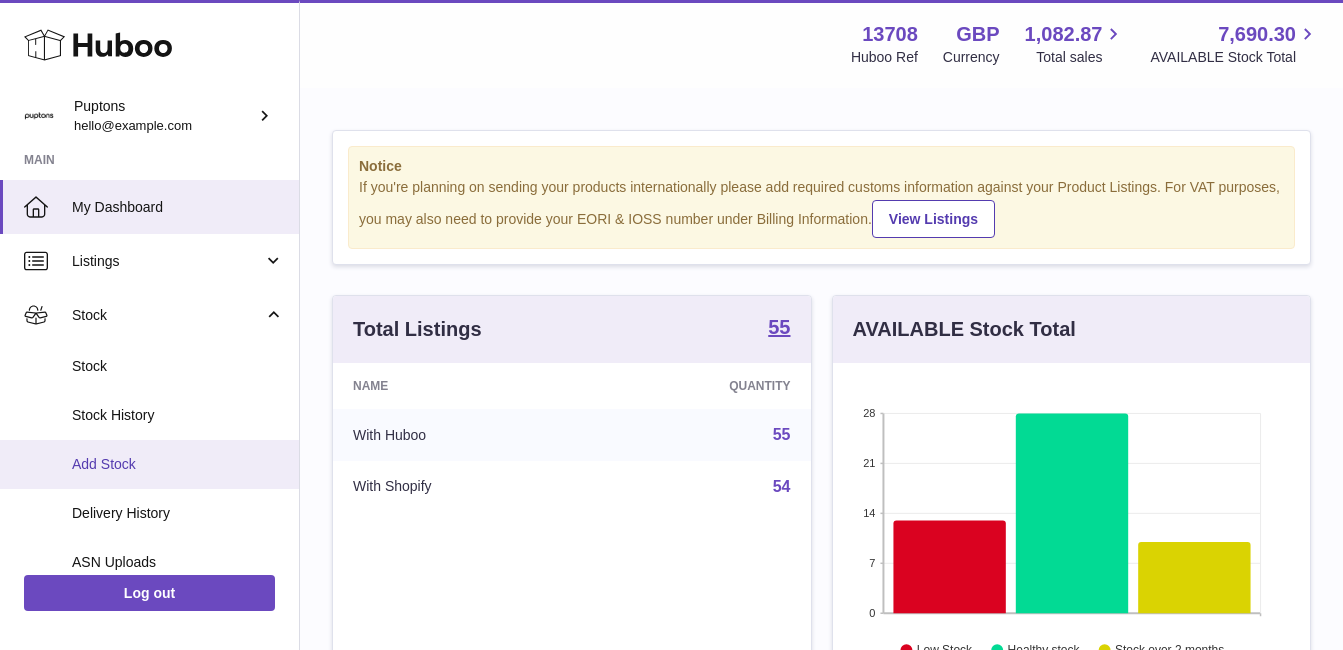 click on "Add Stock" at bounding box center (149, 464) 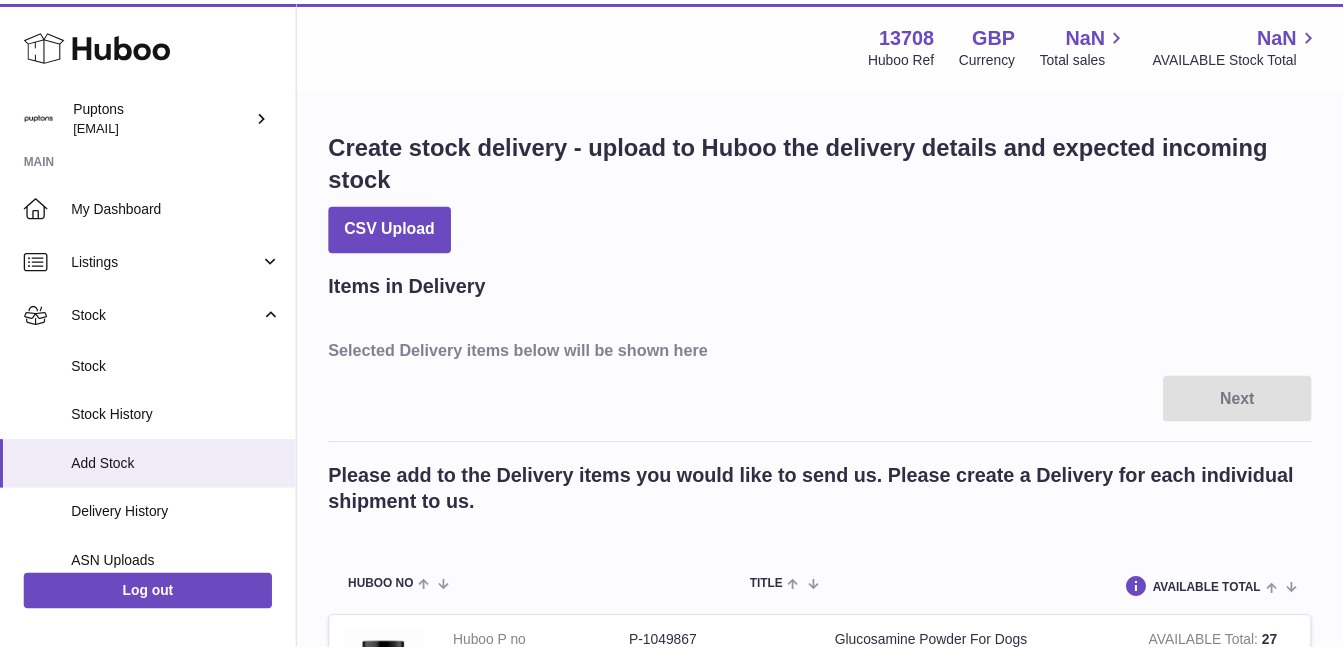 scroll, scrollTop: 0, scrollLeft: 0, axis: both 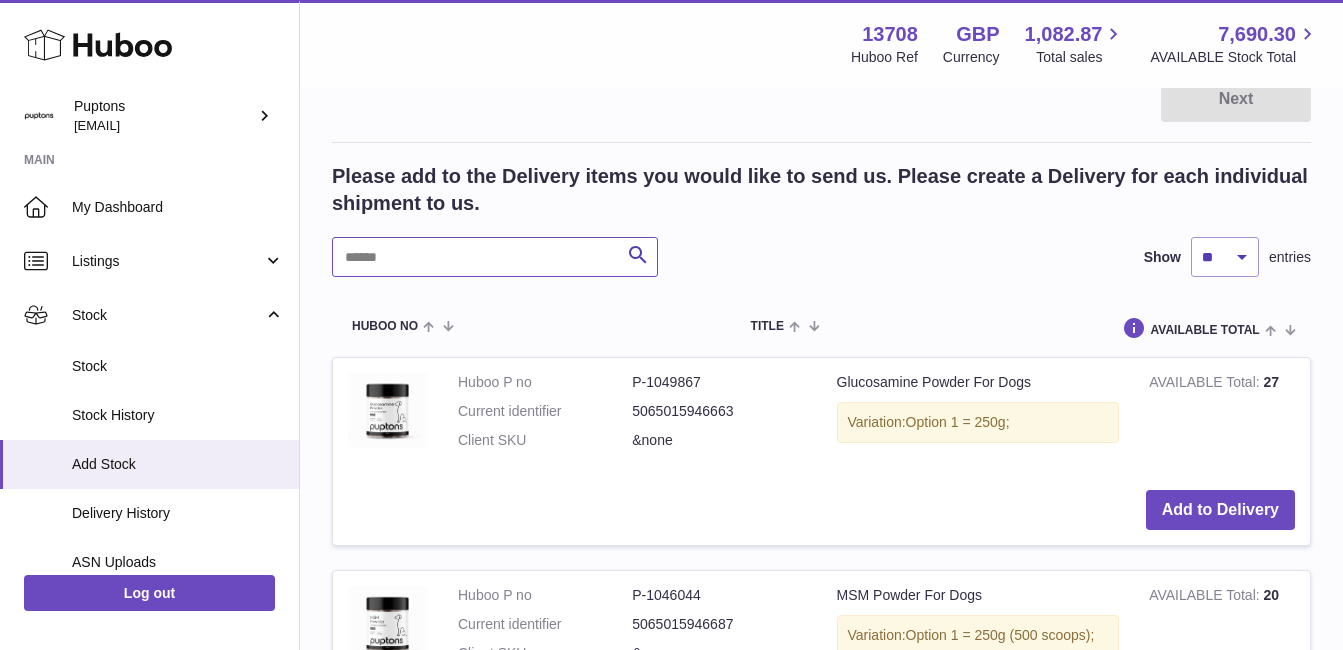 click at bounding box center [495, 257] 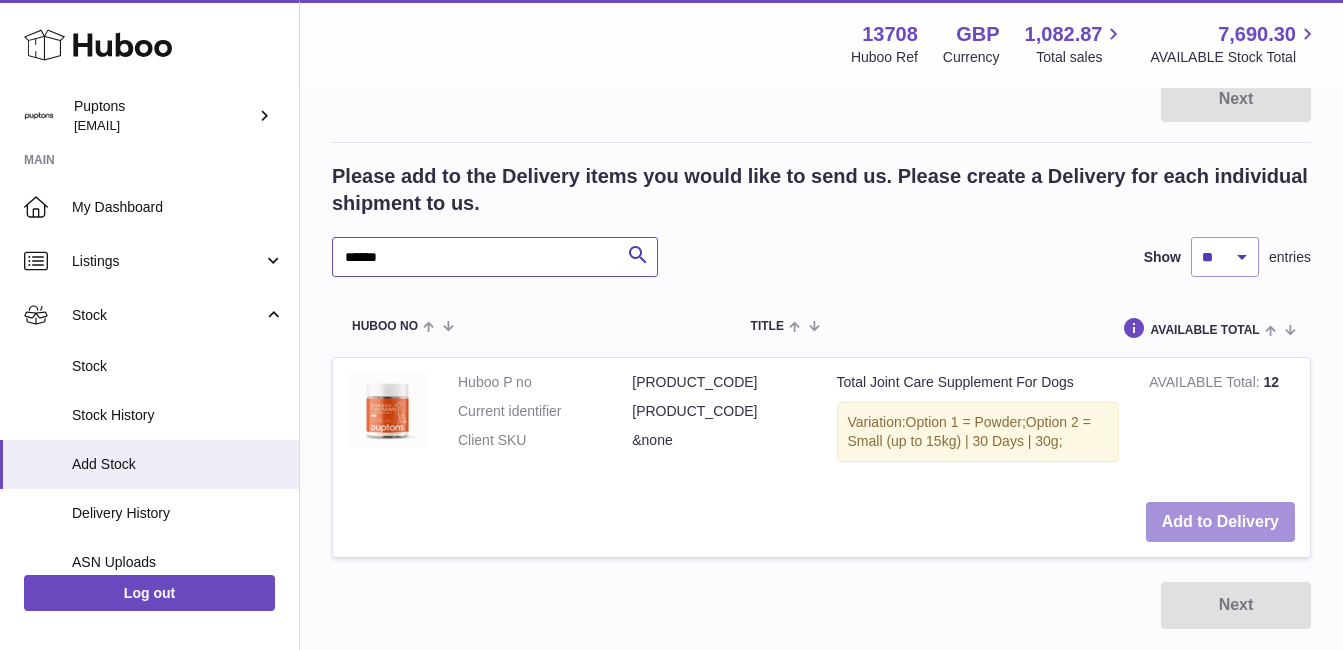 type on "******" 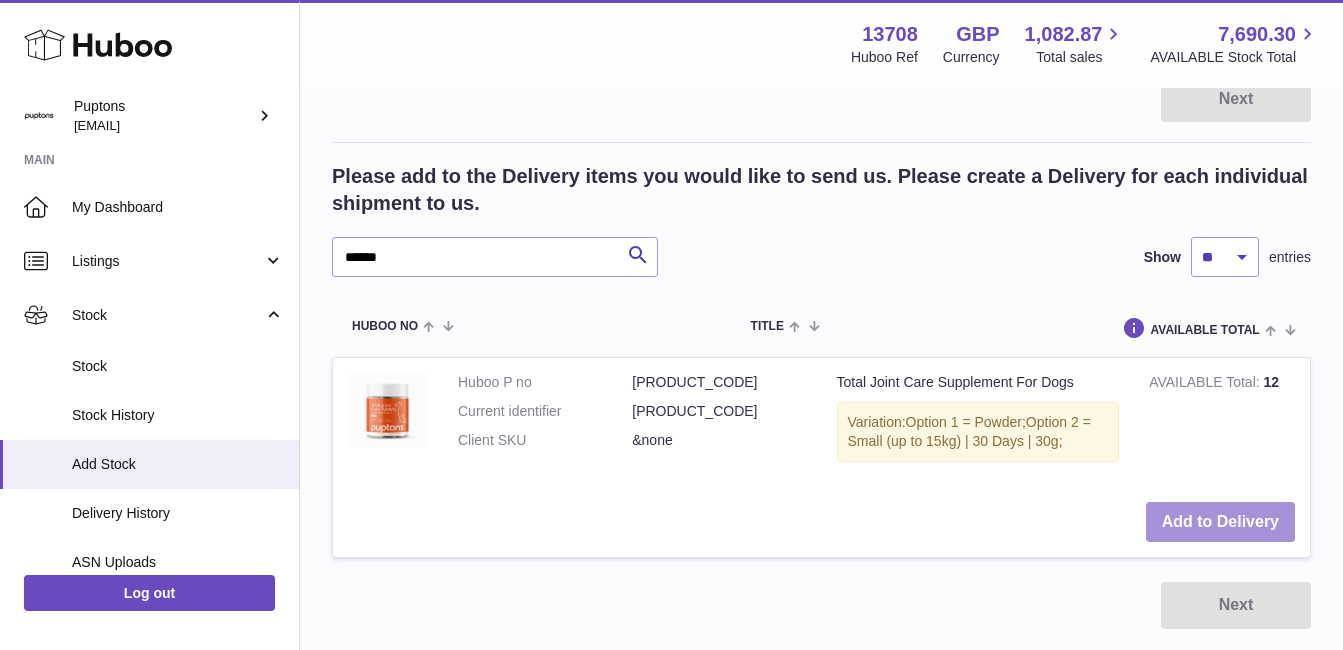 click on "Add to Delivery" at bounding box center [1220, 522] 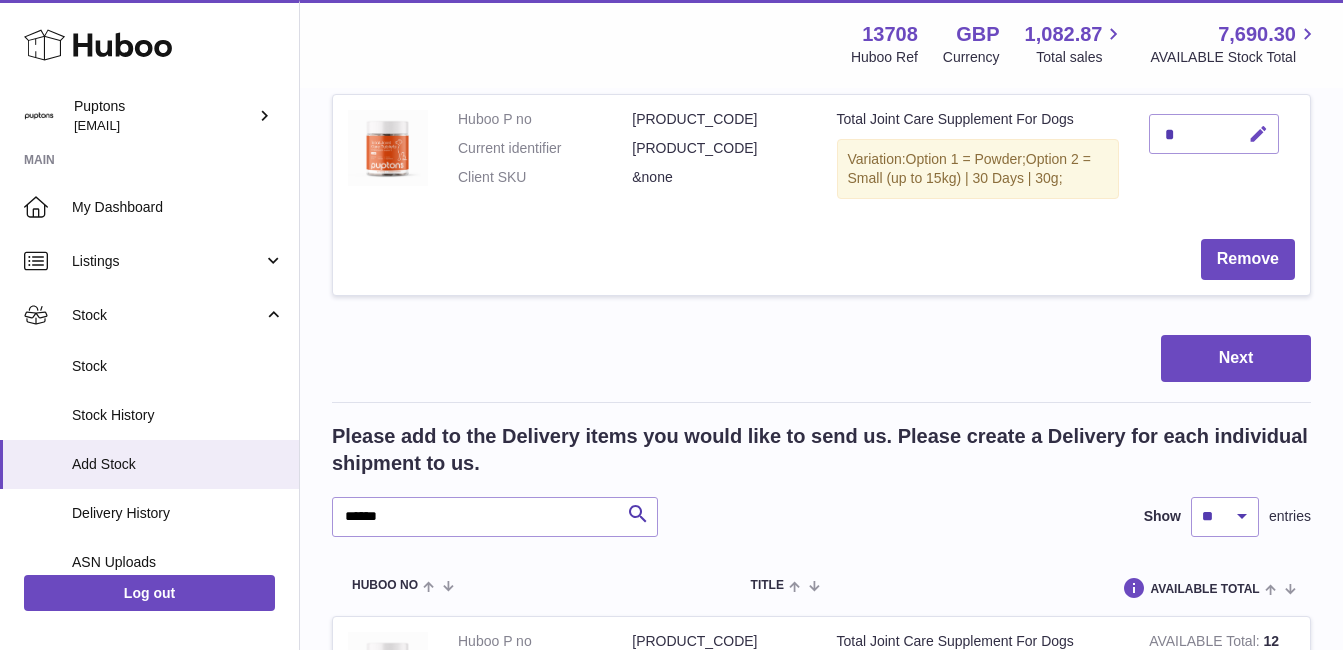 click at bounding box center (1258, 134) 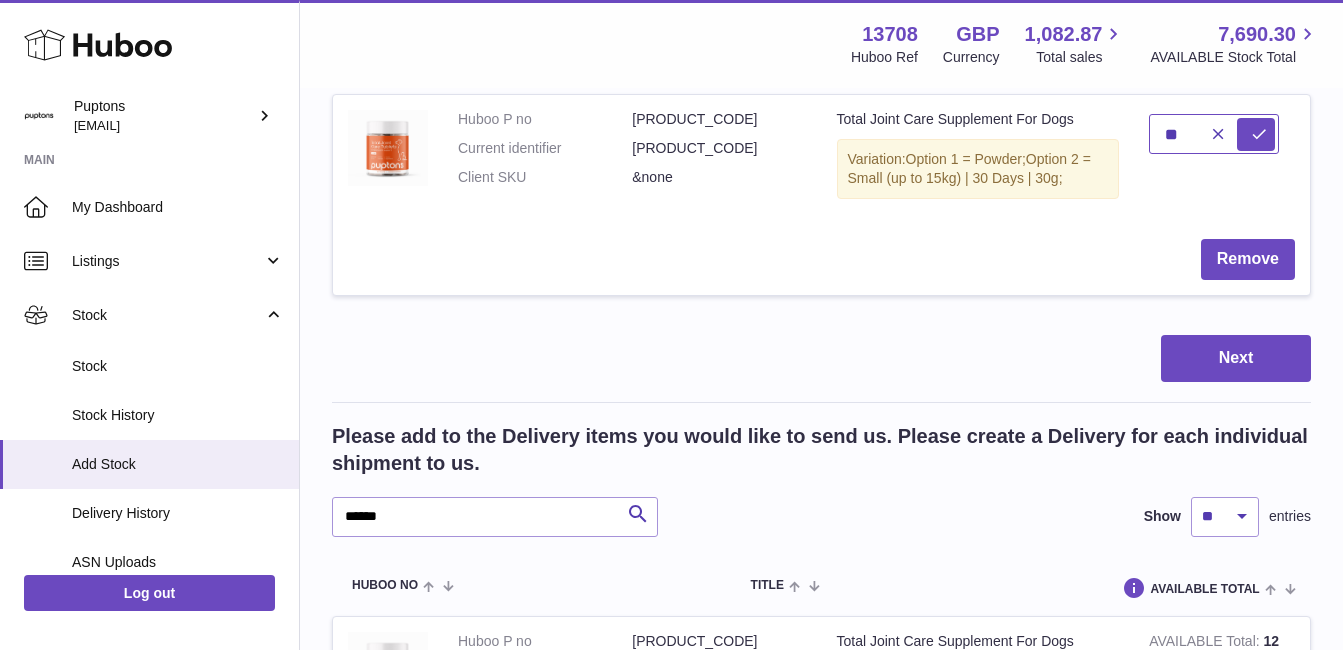 type on "**" 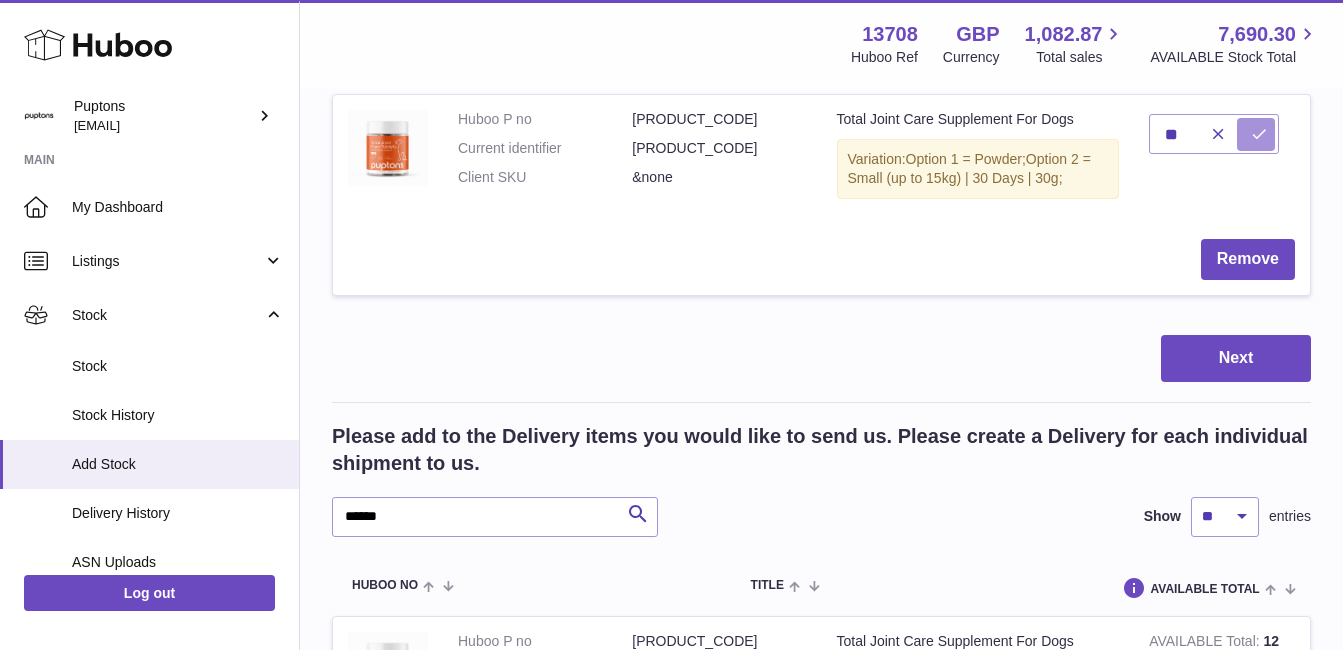 click at bounding box center [1259, 134] 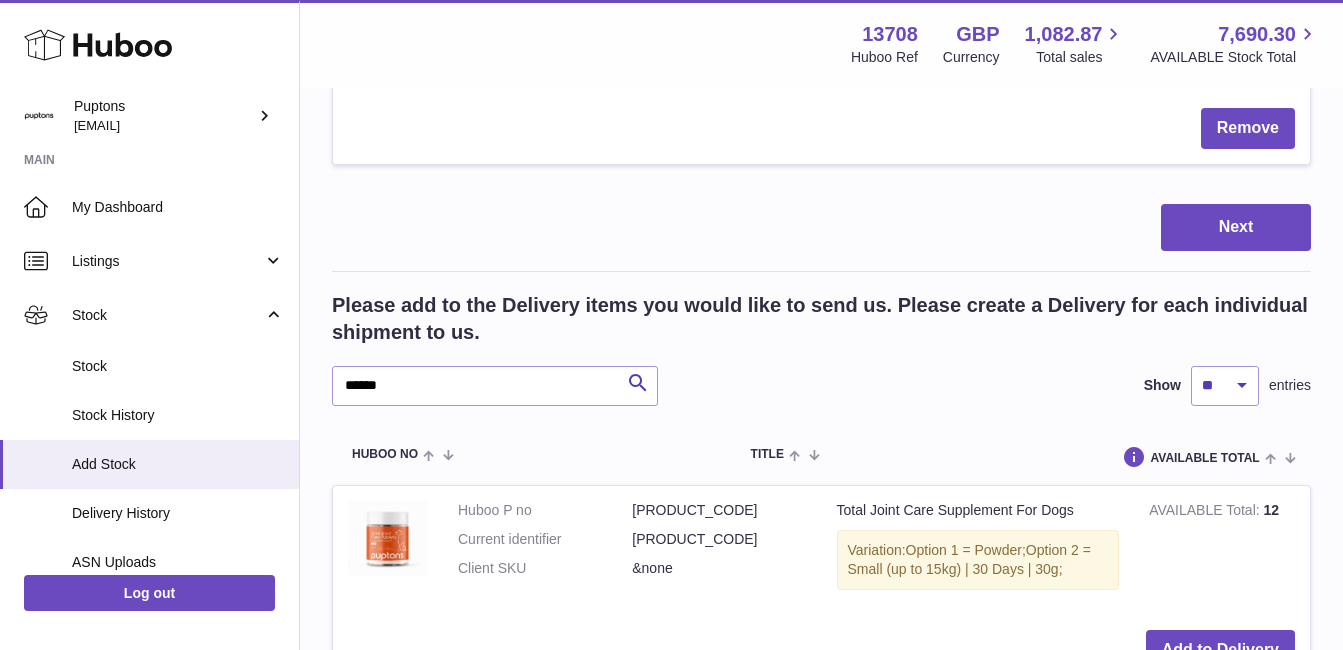scroll, scrollTop: 476, scrollLeft: 0, axis: vertical 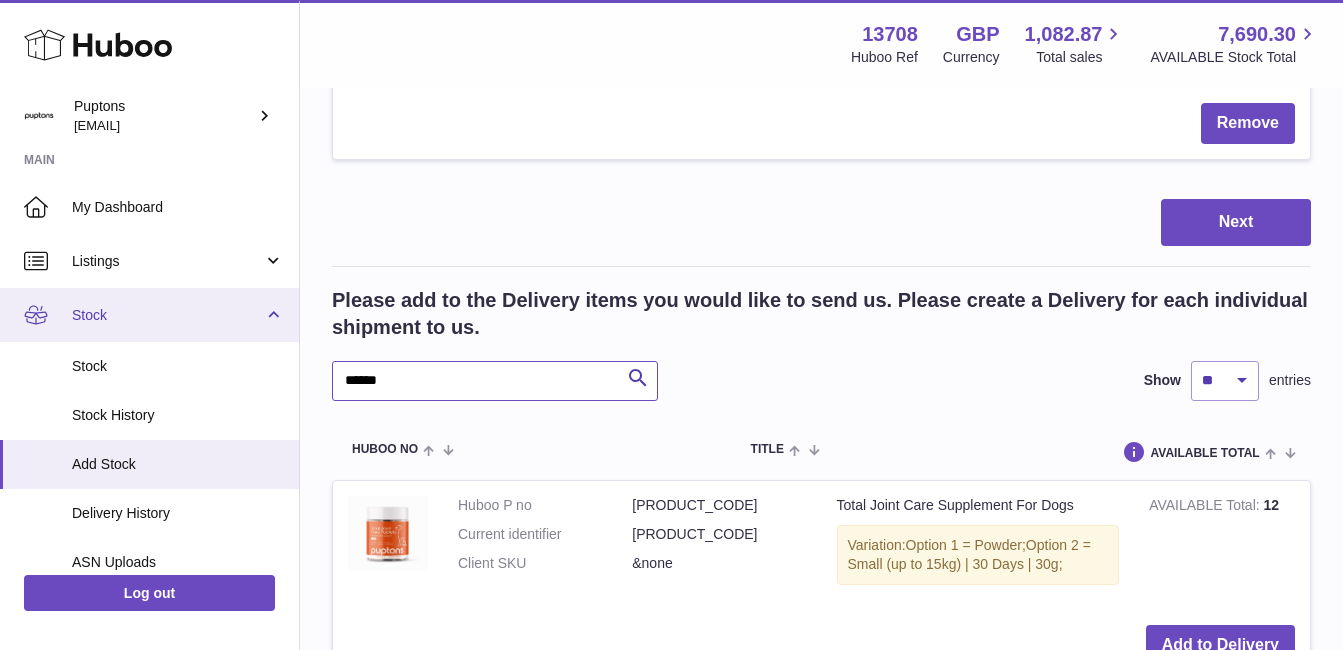drag, startPoint x: 415, startPoint y: 388, endPoint x: 232, endPoint y: 338, distance: 189.70767 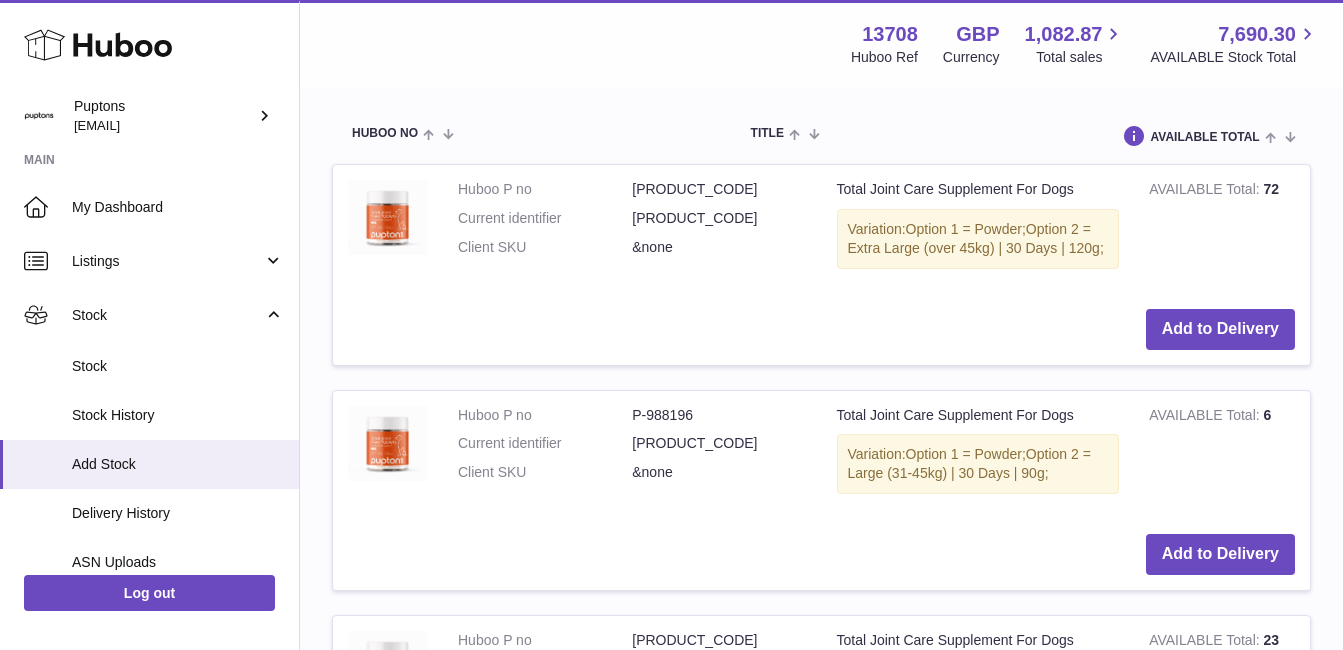 scroll, scrollTop: 787, scrollLeft: 0, axis: vertical 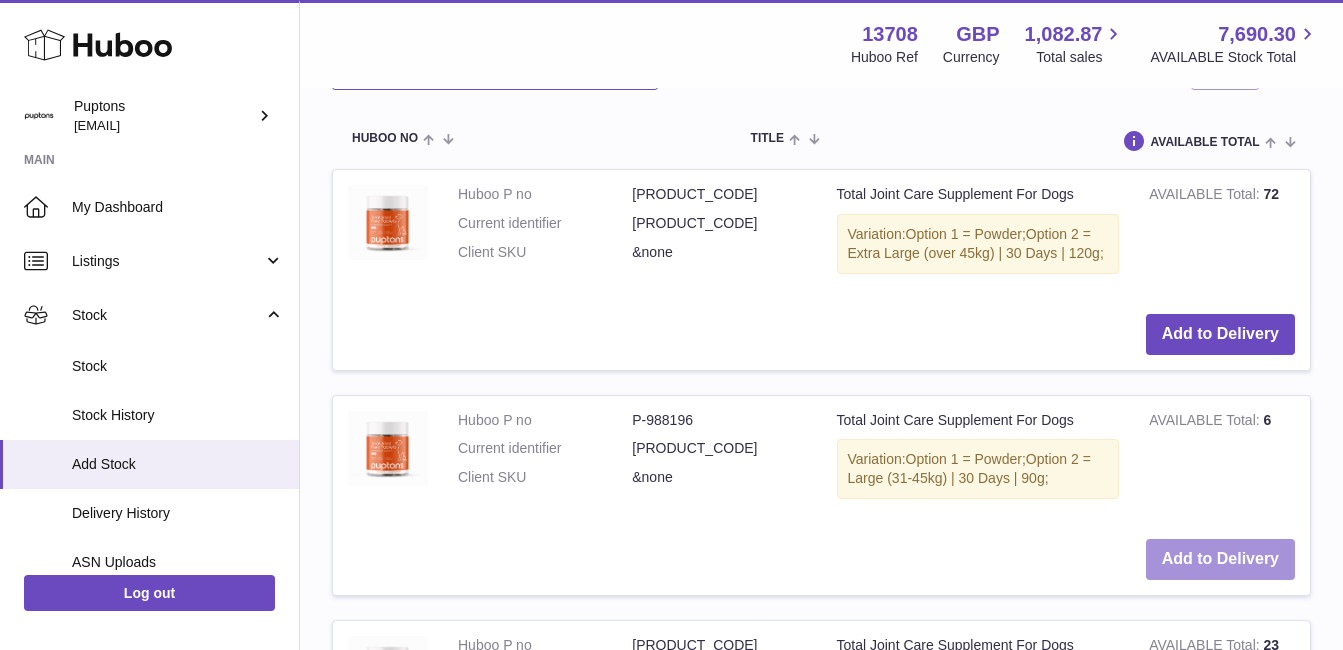 type on "*****" 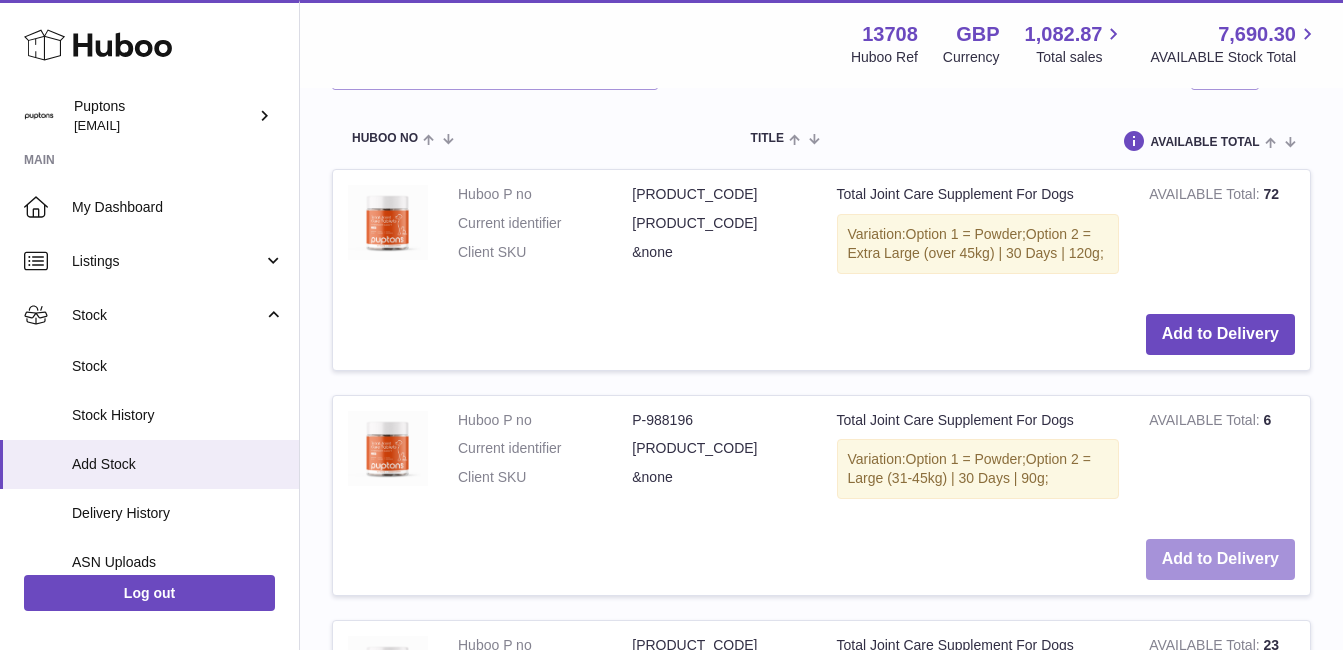 click on "Add to Delivery" at bounding box center (1220, 559) 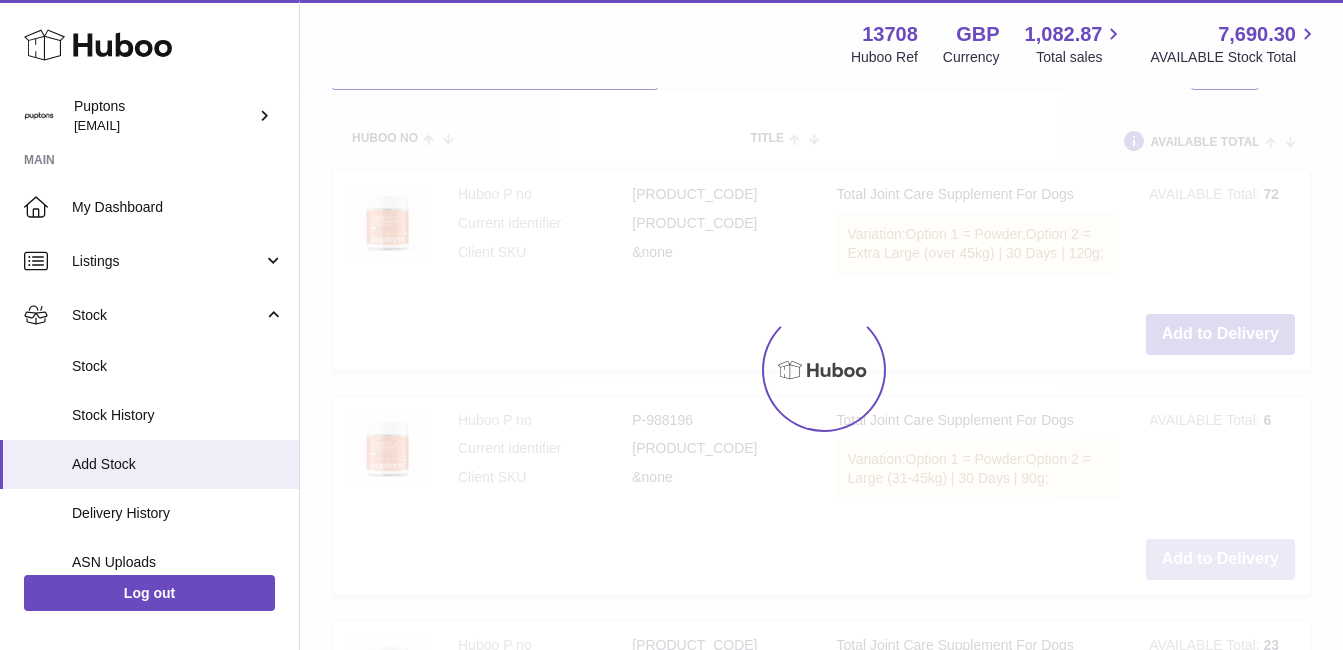 scroll, scrollTop: 1012, scrollLeft: 0, axis: vertical 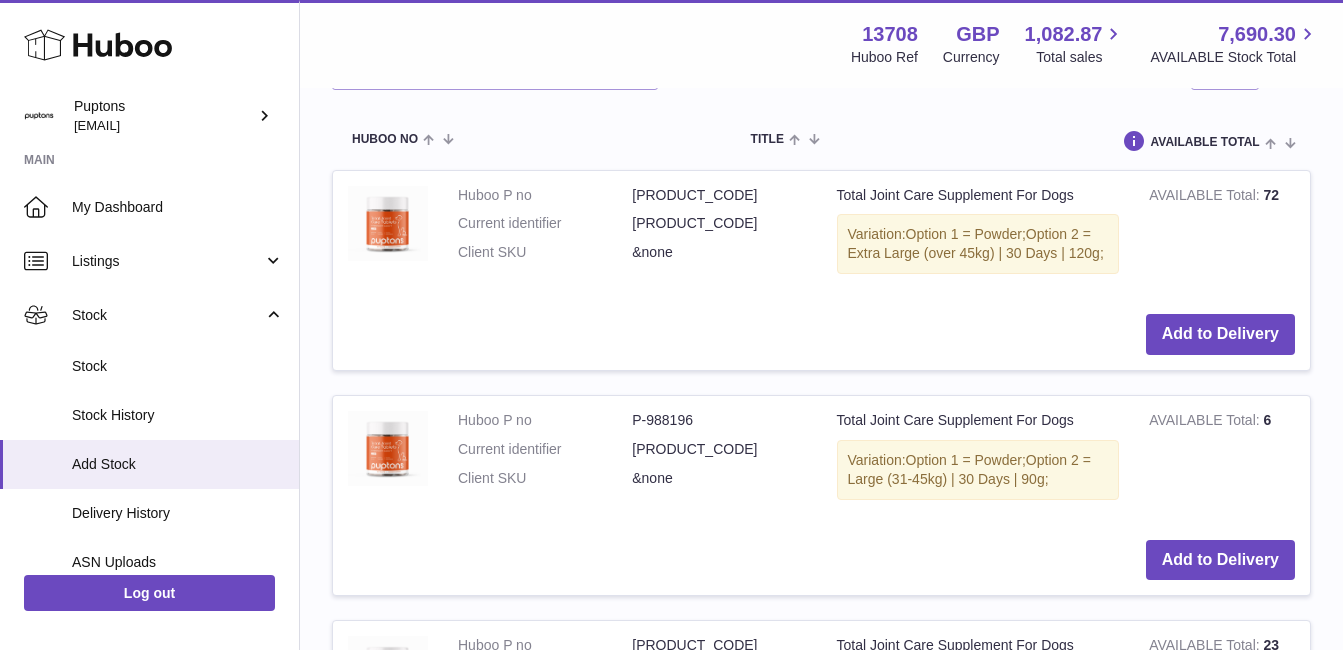 click on "Variation:
Option 1 = Powder;
Option 2 = Large (31-45kg) | 30 Days | 90g;" at bounding box center (978, 470) 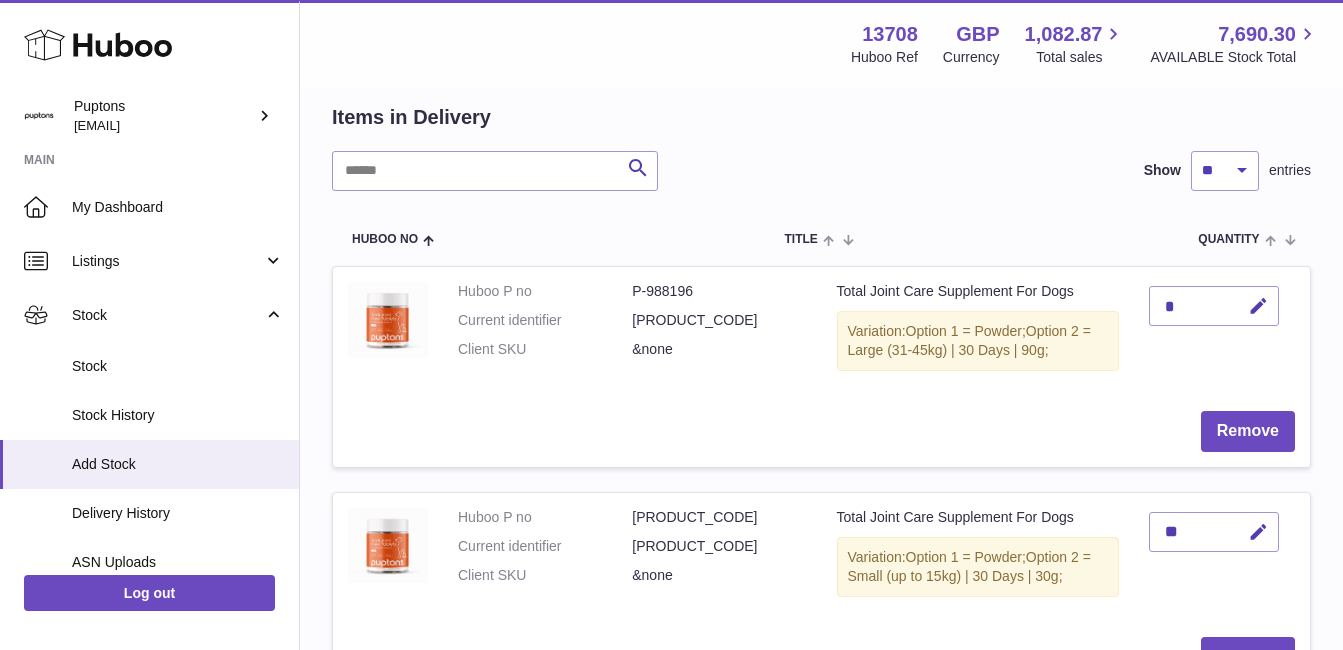 scroll, scrollTop: 163, scrollLeft: 0, axis: vertical 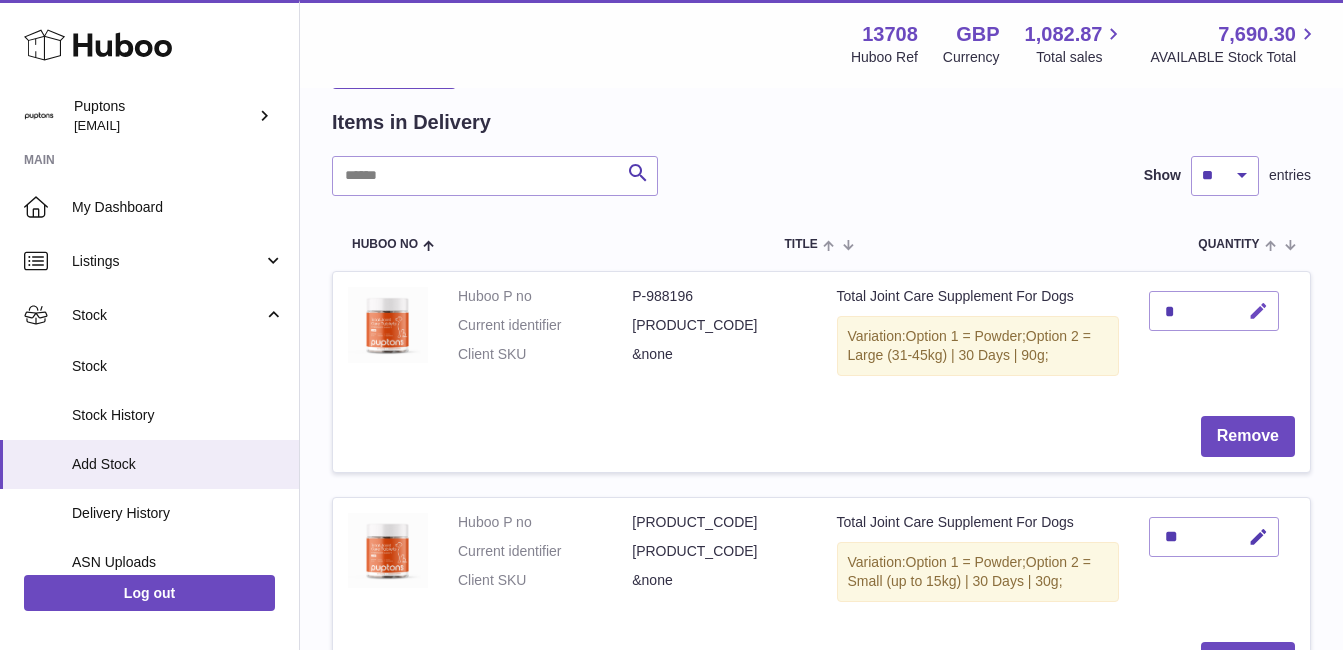 click at bounding box center (1258, 311) 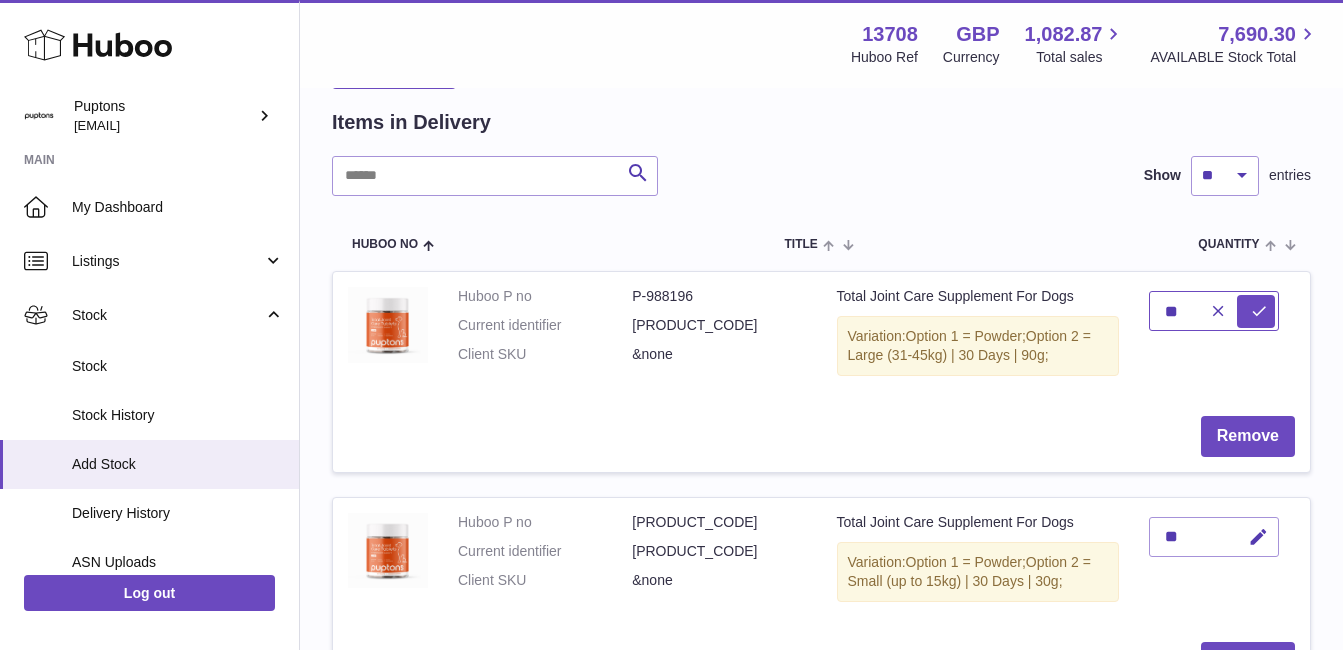 type on "**" 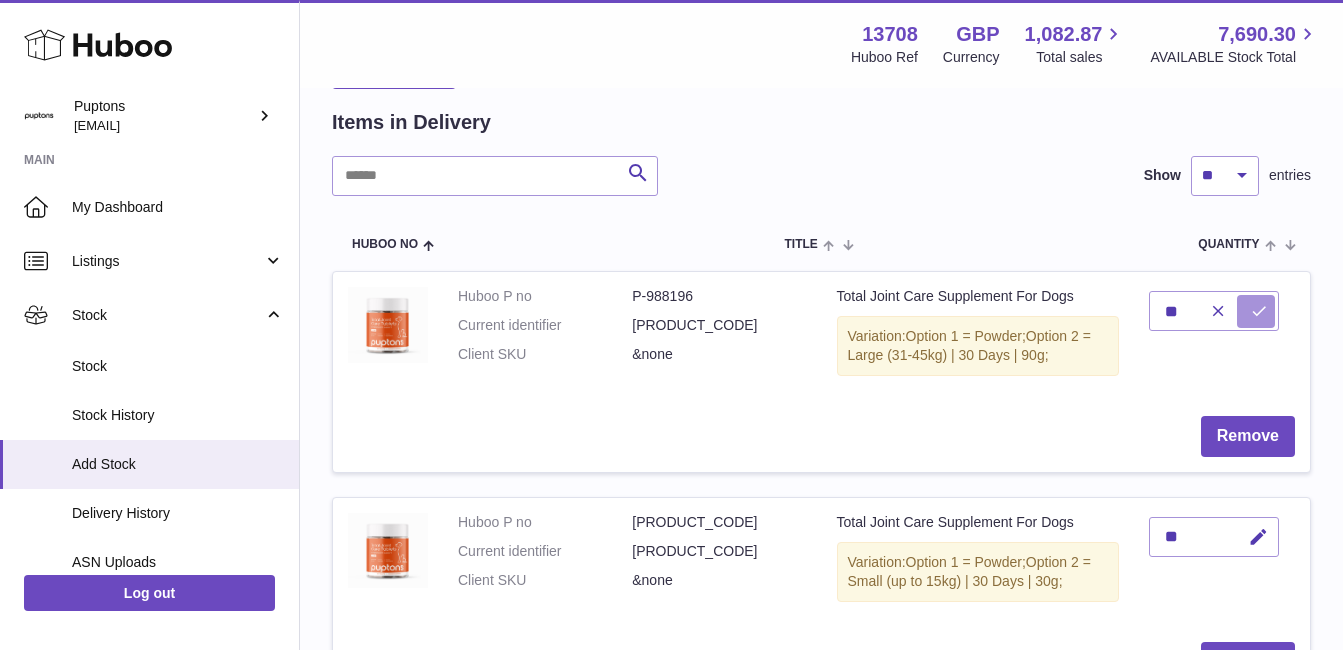 click at bounding box center (1259, 311) 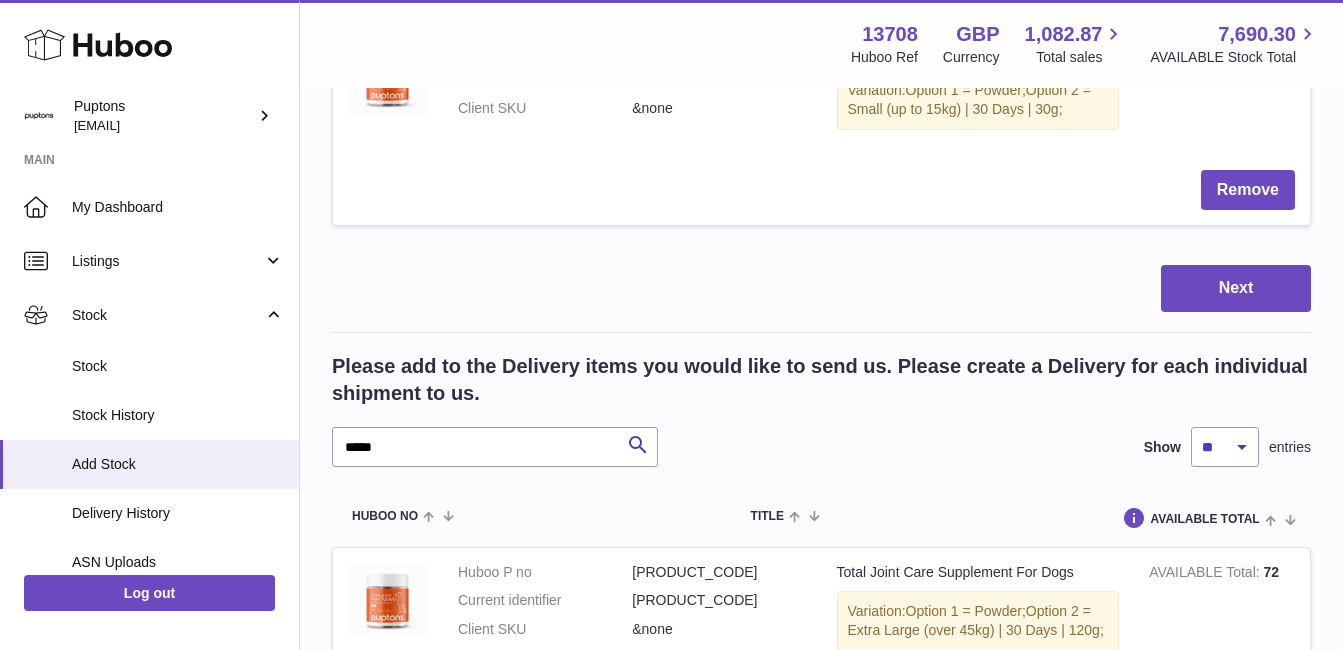 scroll, scrollTop: 656, scrollLeft: 0, axis: vertical 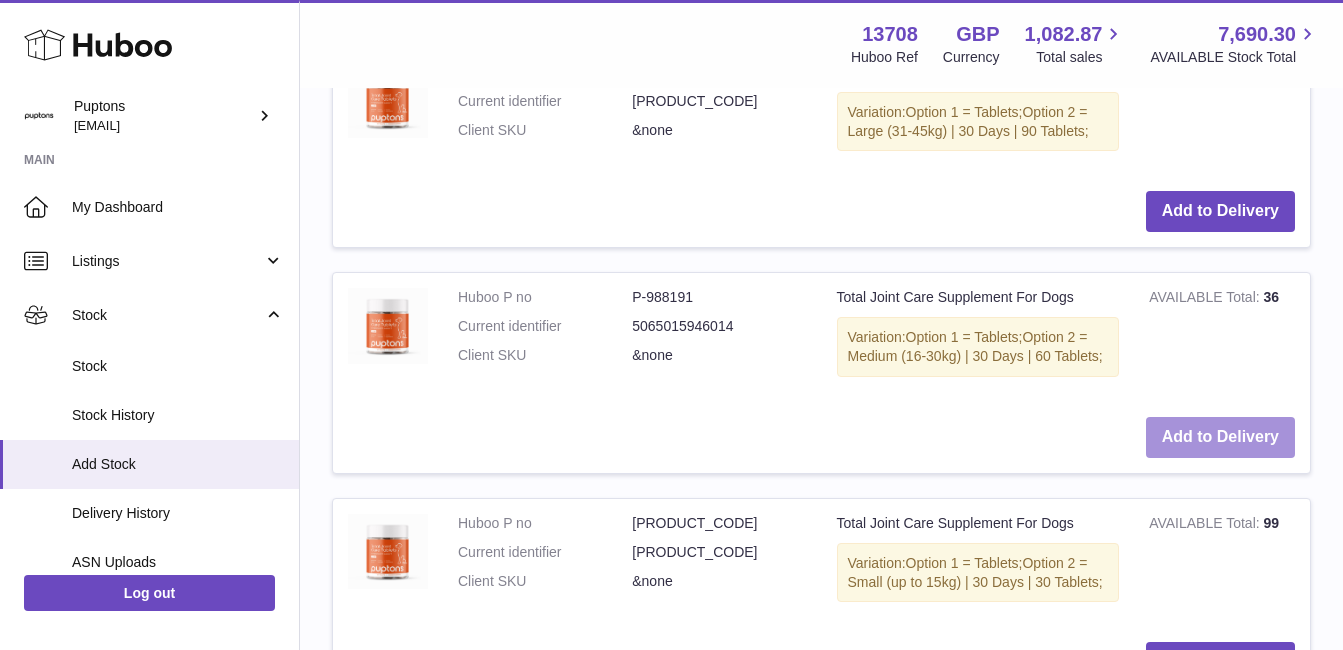 click on "Add to Delivery" at bounding box center (1220, 437) 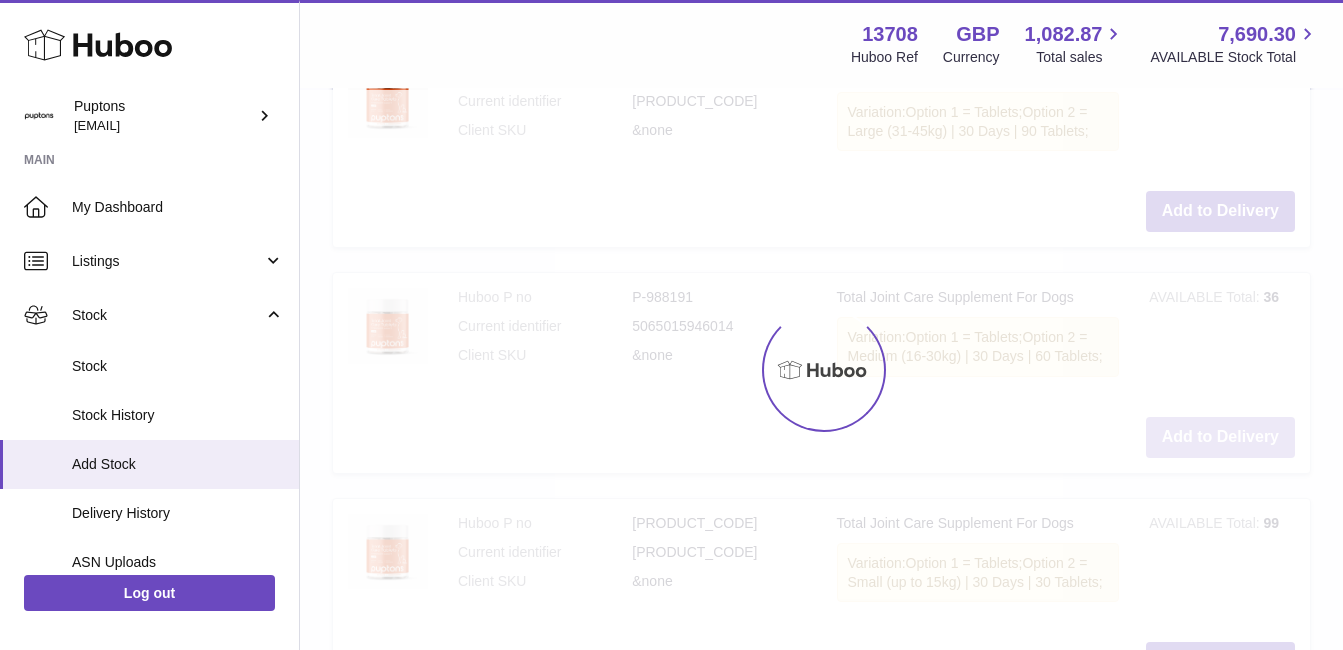 scroll, scrollTop: 2506, scrollLeft: 0, axis: vertical 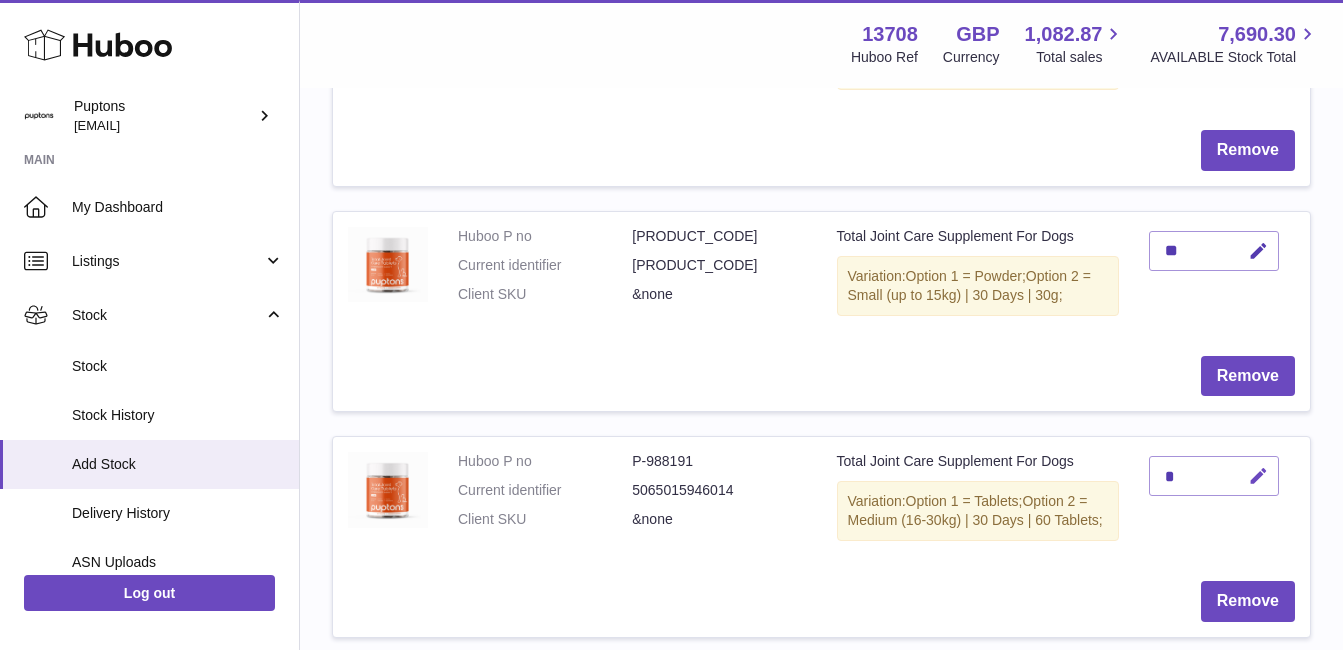 click at bounding box center (1258, 476) 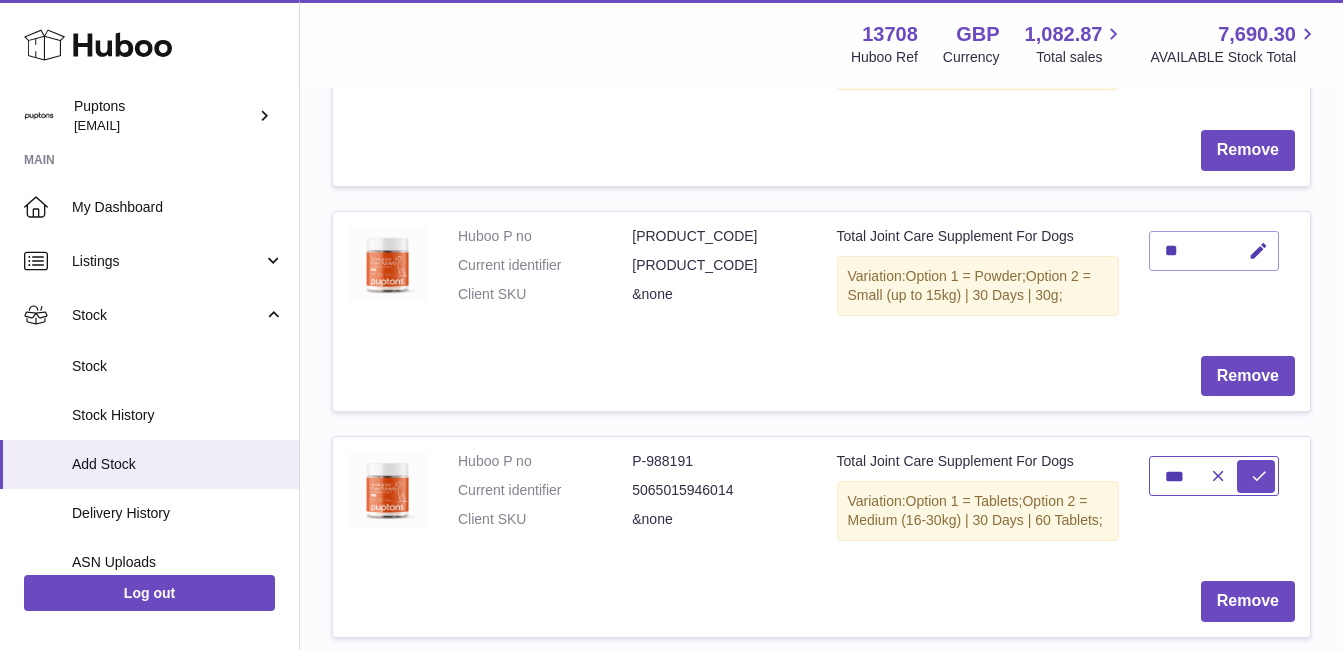 type on "***" 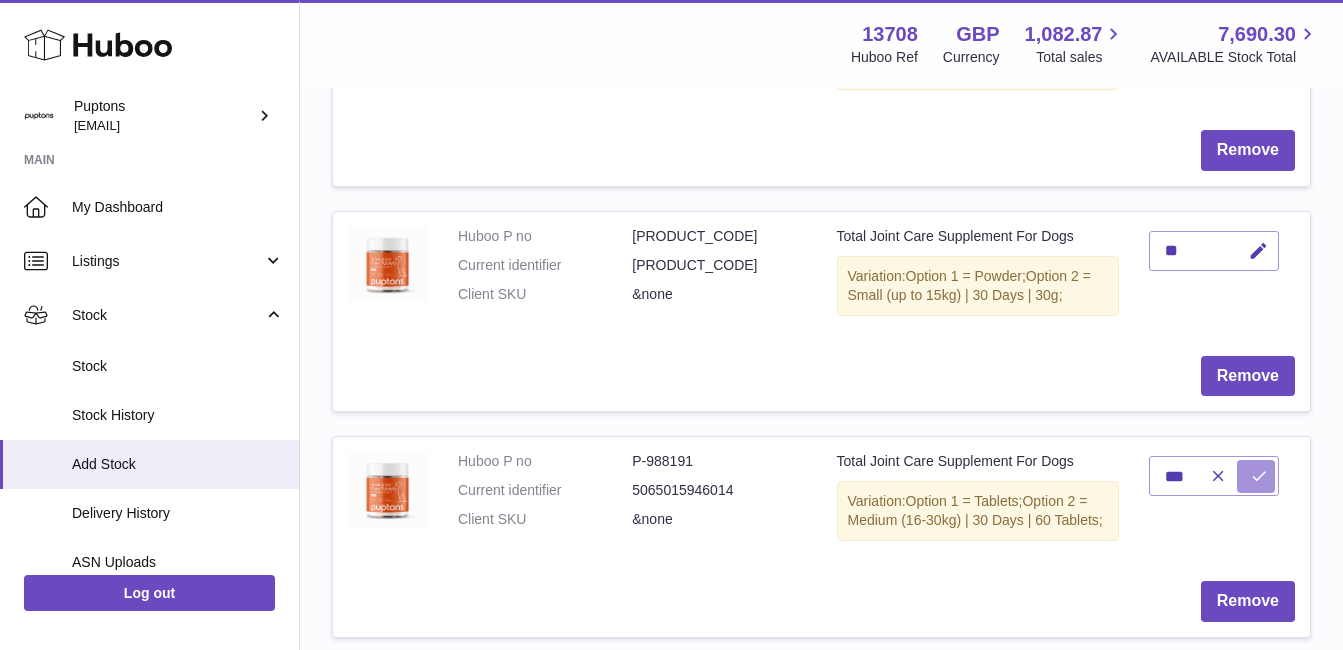 click at bounding box center (1259, 476) 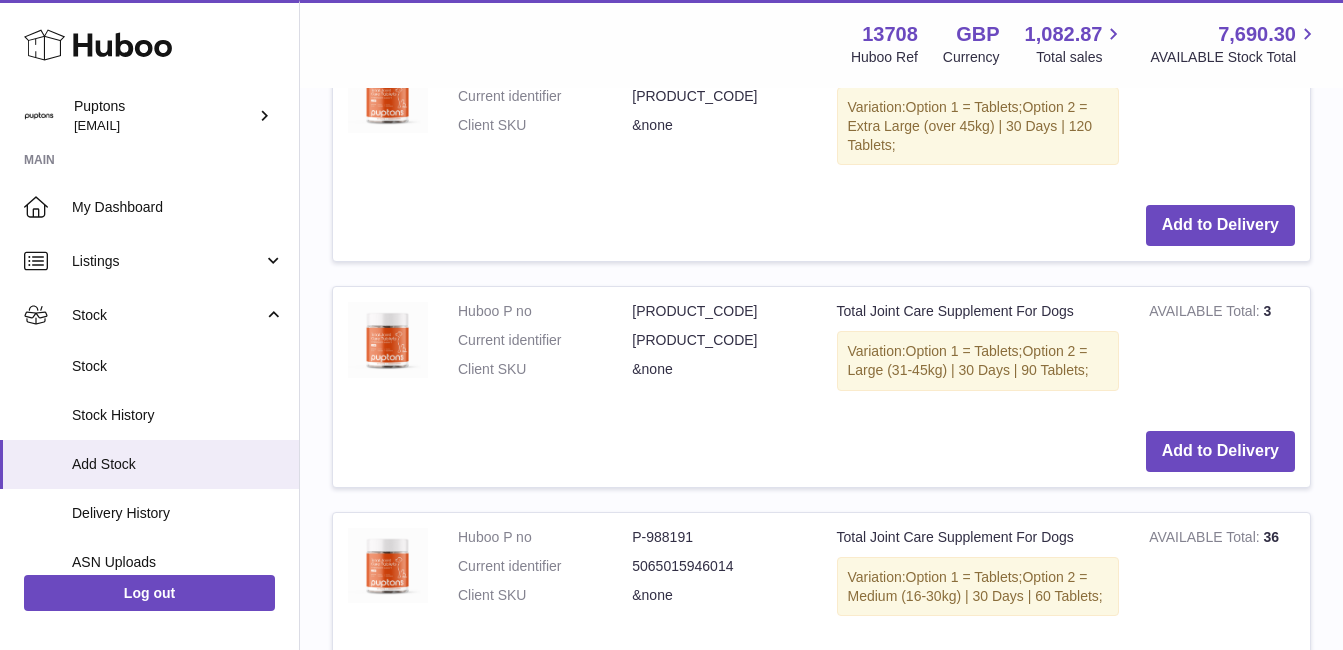 scroll, scrollTop: 2386, scrollLeft: 0, axis: vertical 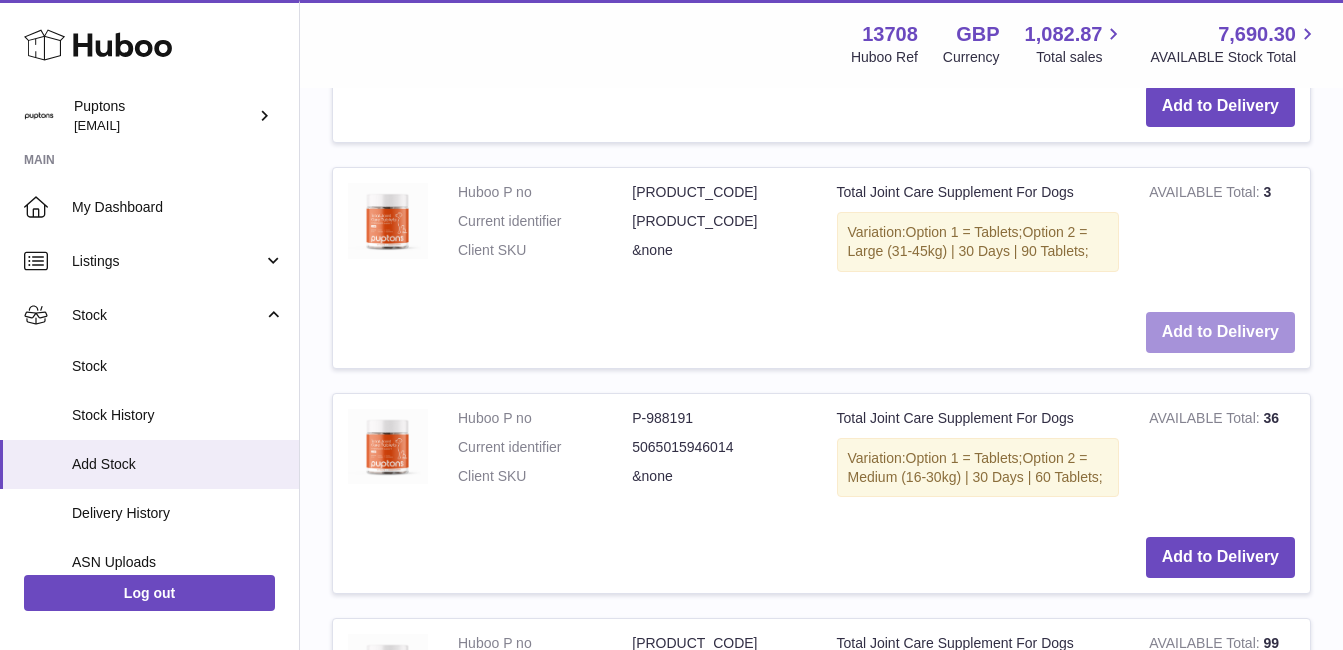 click on "Add to Delivery" at bounding box center [1220, 332] 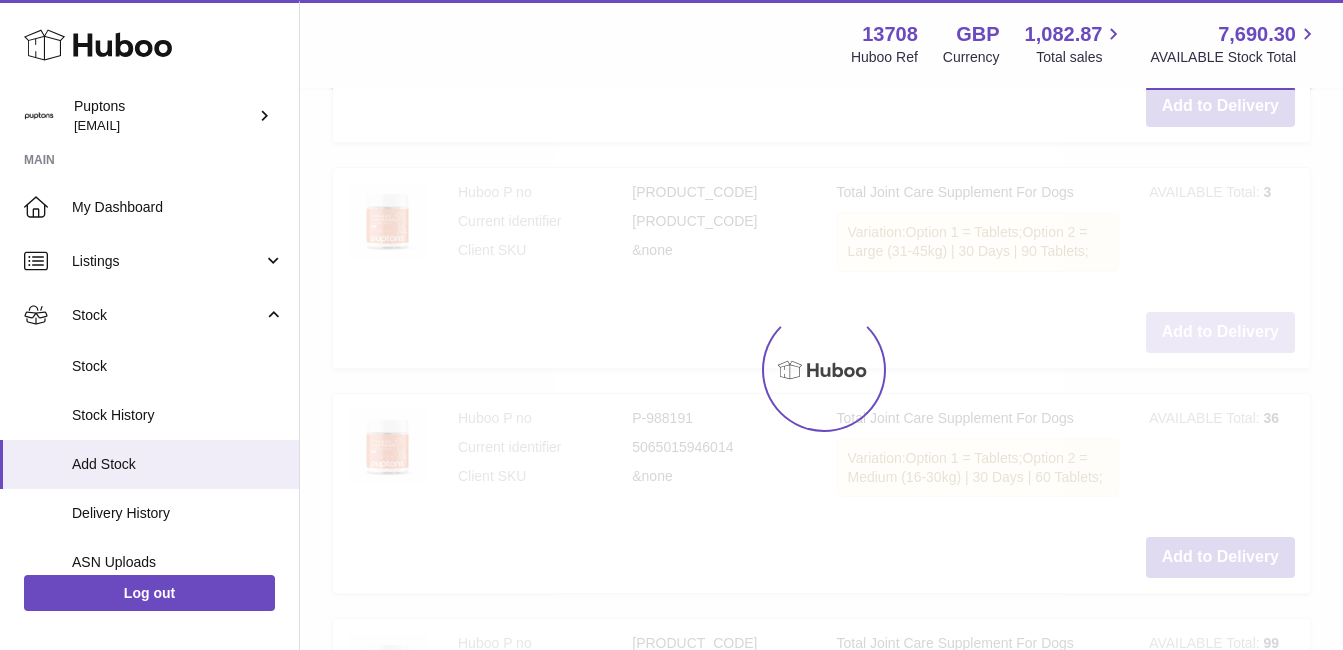 scroll, scrollTop: 2611, scrollLeft: 0, axis: vertical 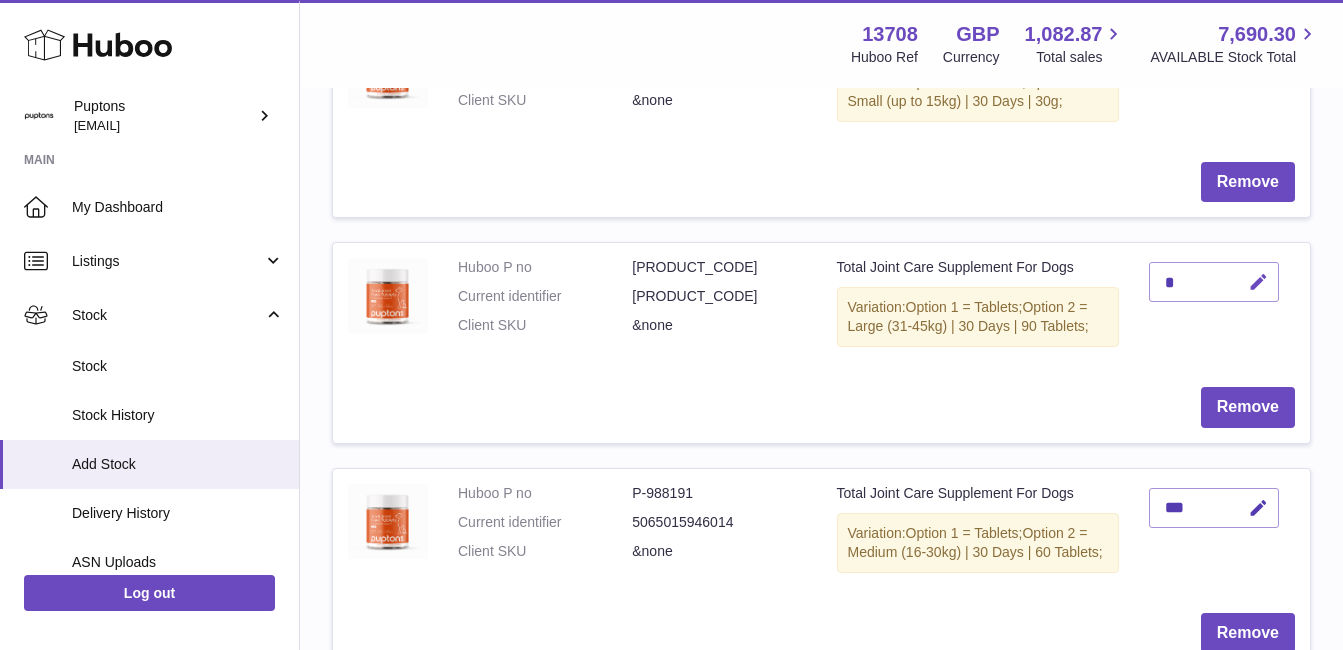 click at bounding box center (1258, 282) 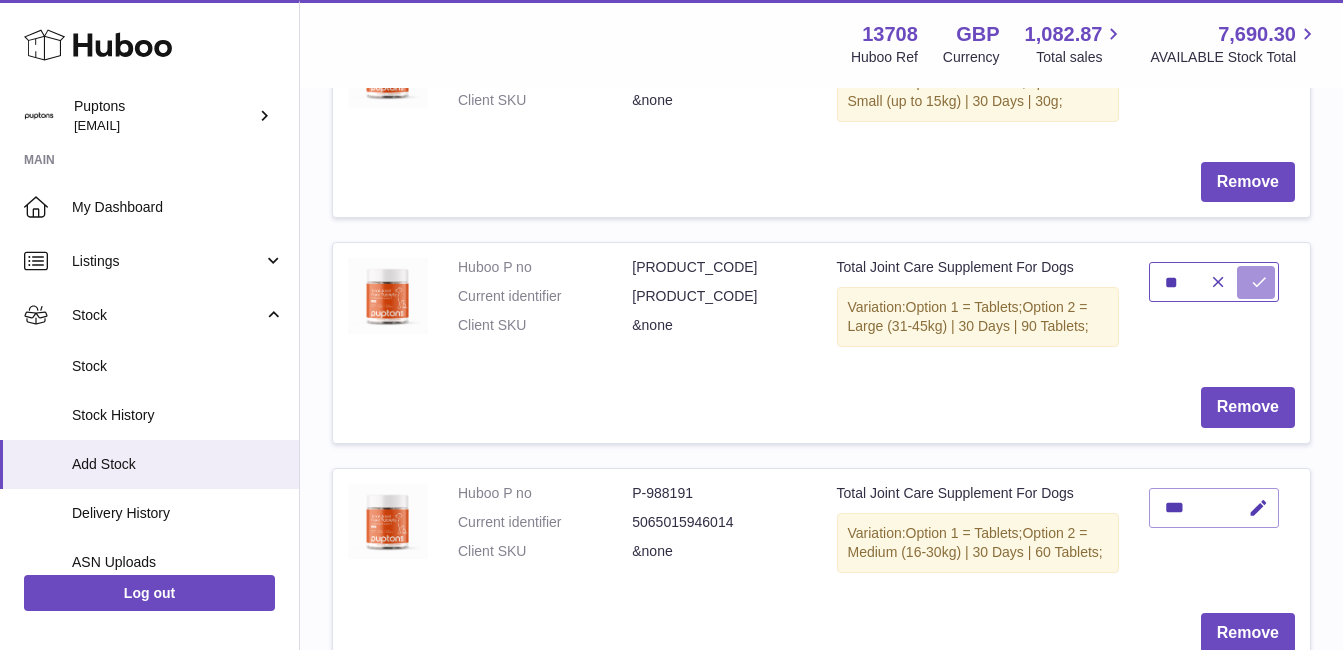 type on "**" 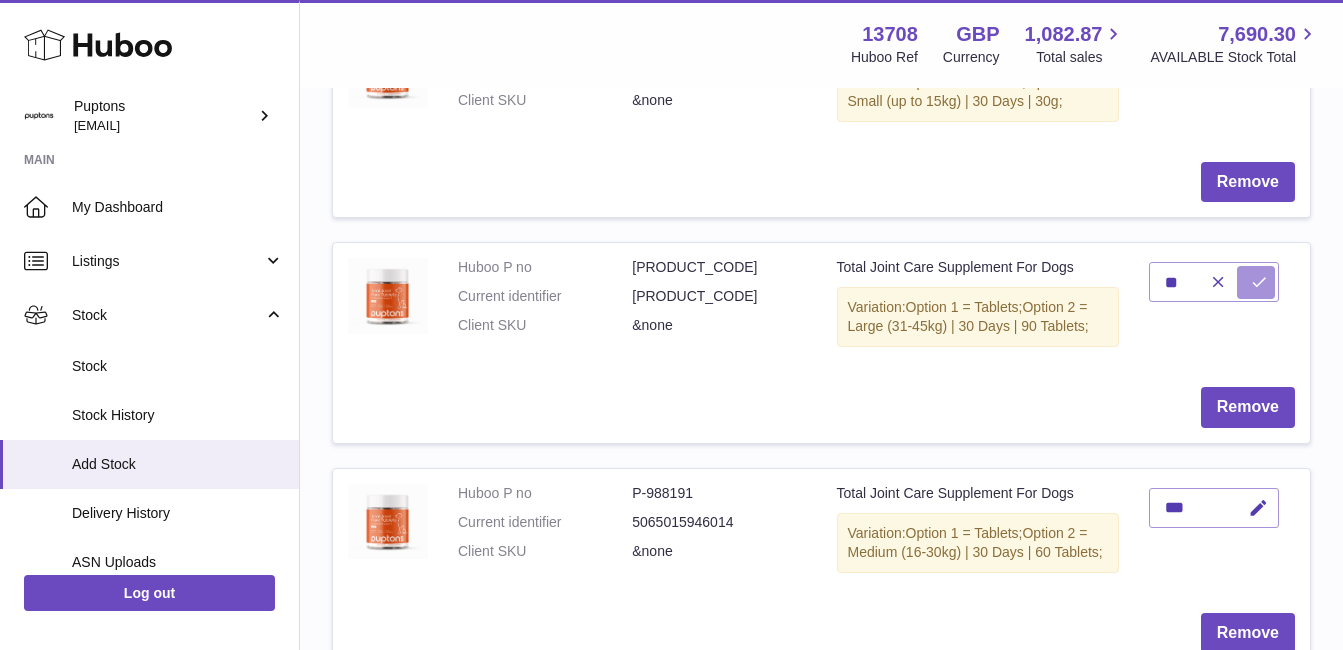 click at bounding box center (1259, 282) 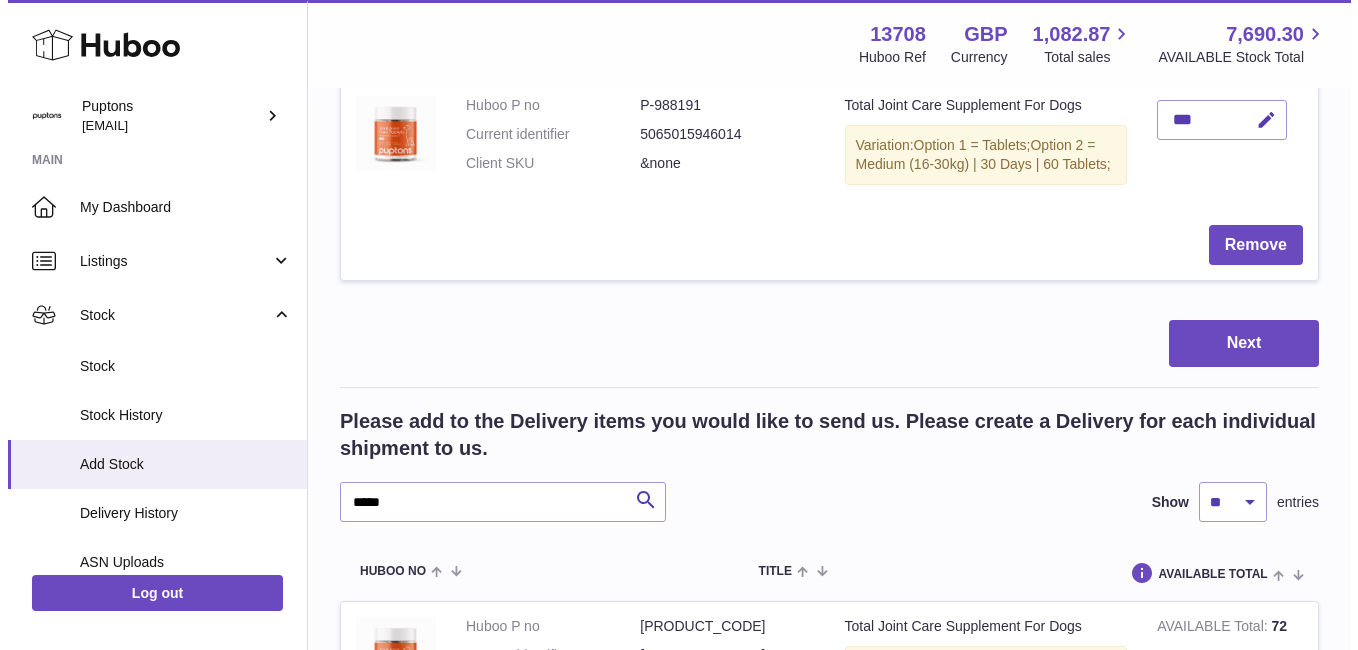 scroll, scrollTop: 1115, scrollLeft: 0, axis: vertical 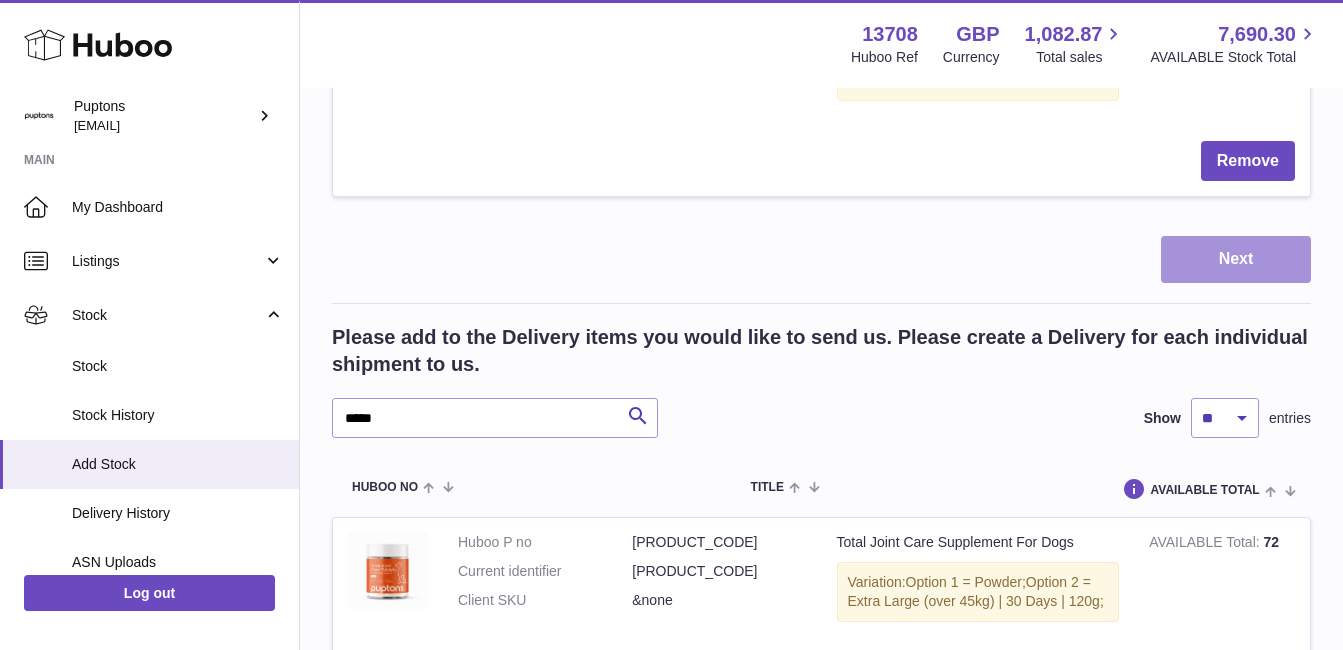 click on "Next" at bounding box center (1236, 259) 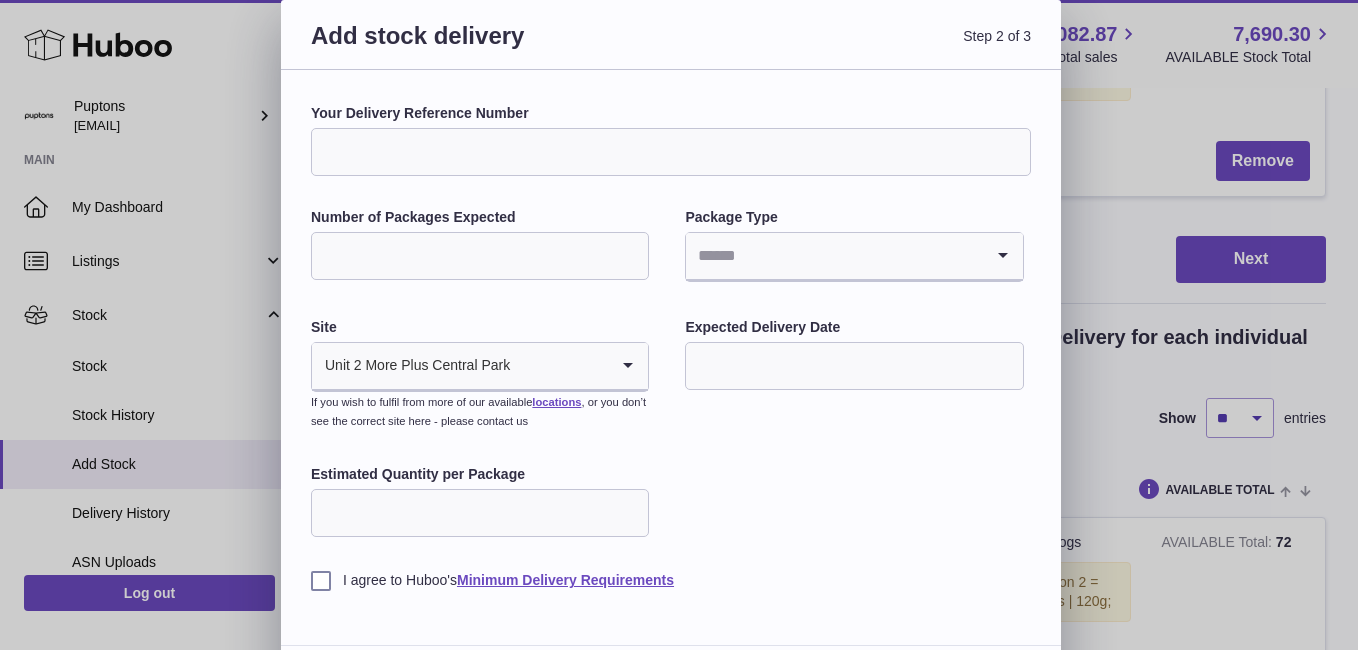 click on "Your Delivery Reference Number" at bounding box center (671, 152) 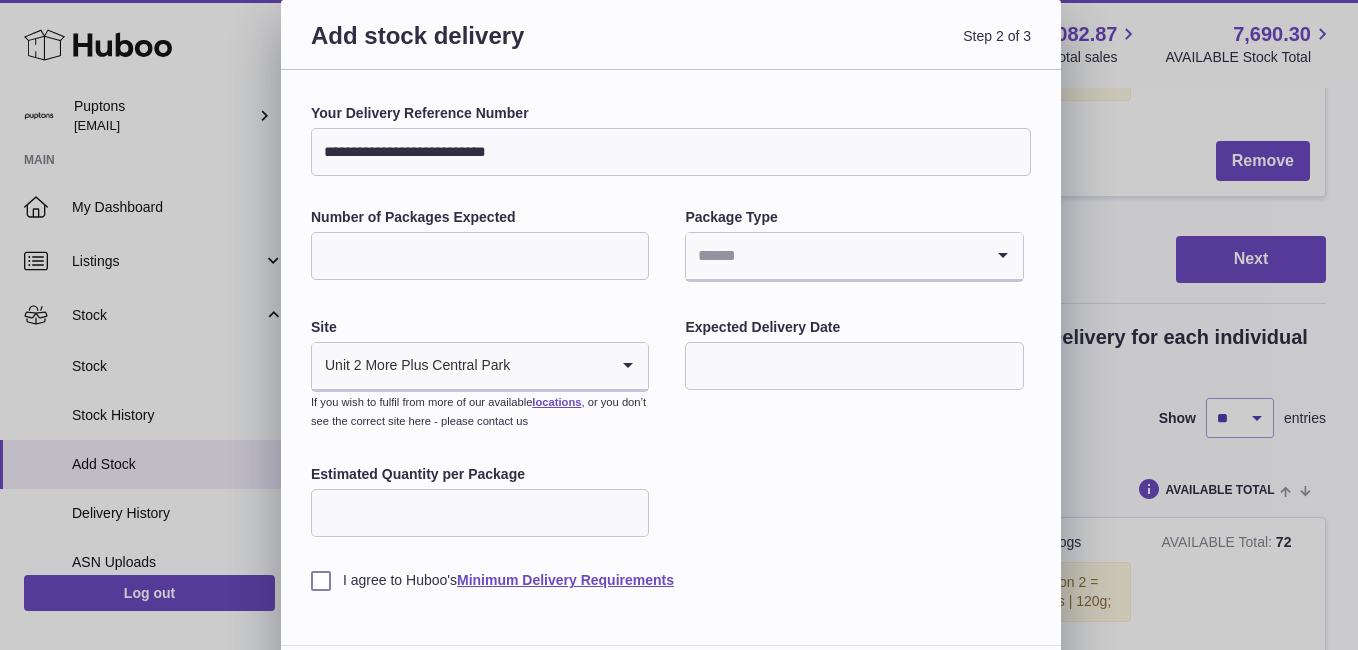 type on "**********" 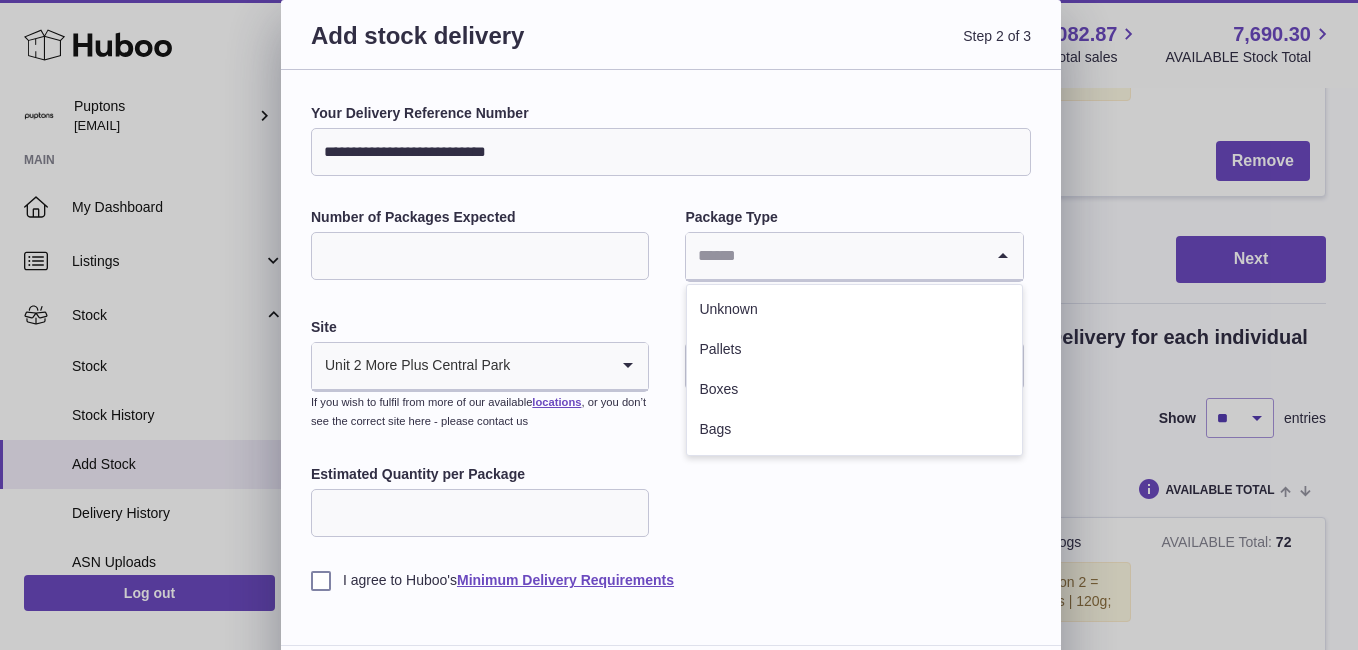 click at bounding box center [834, 256] 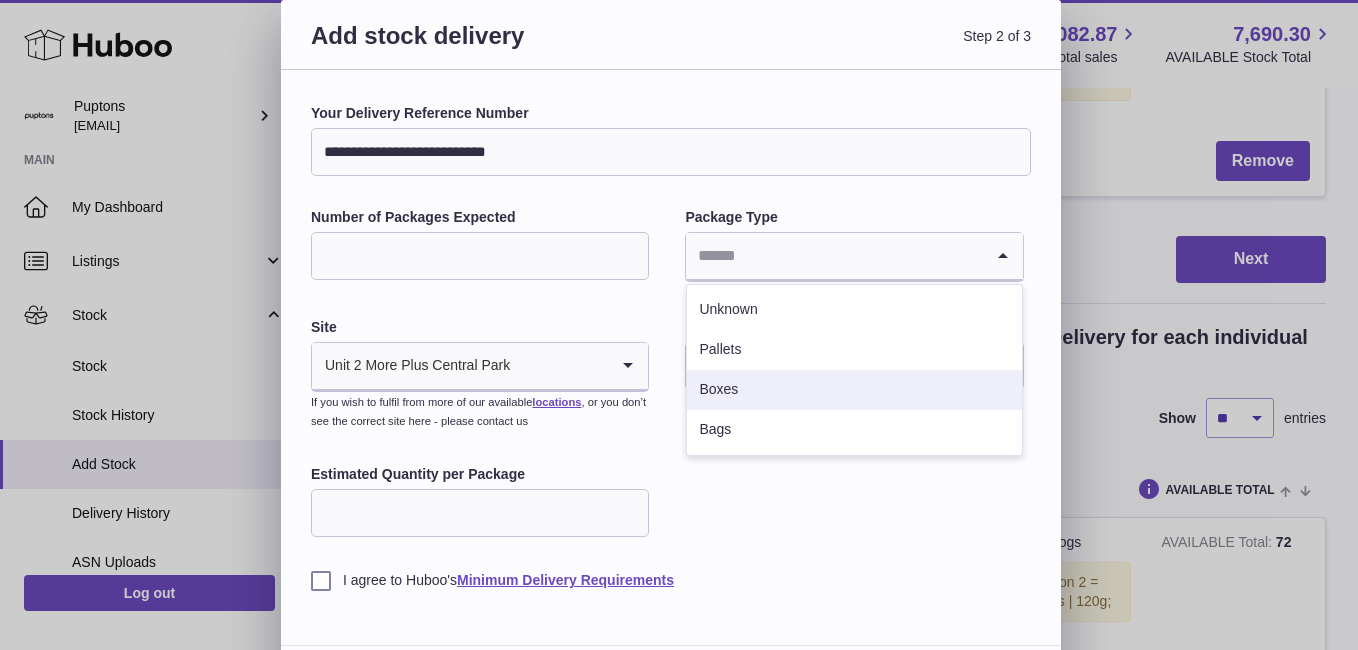 click on "Boxes" at bounding box center (854, 390) 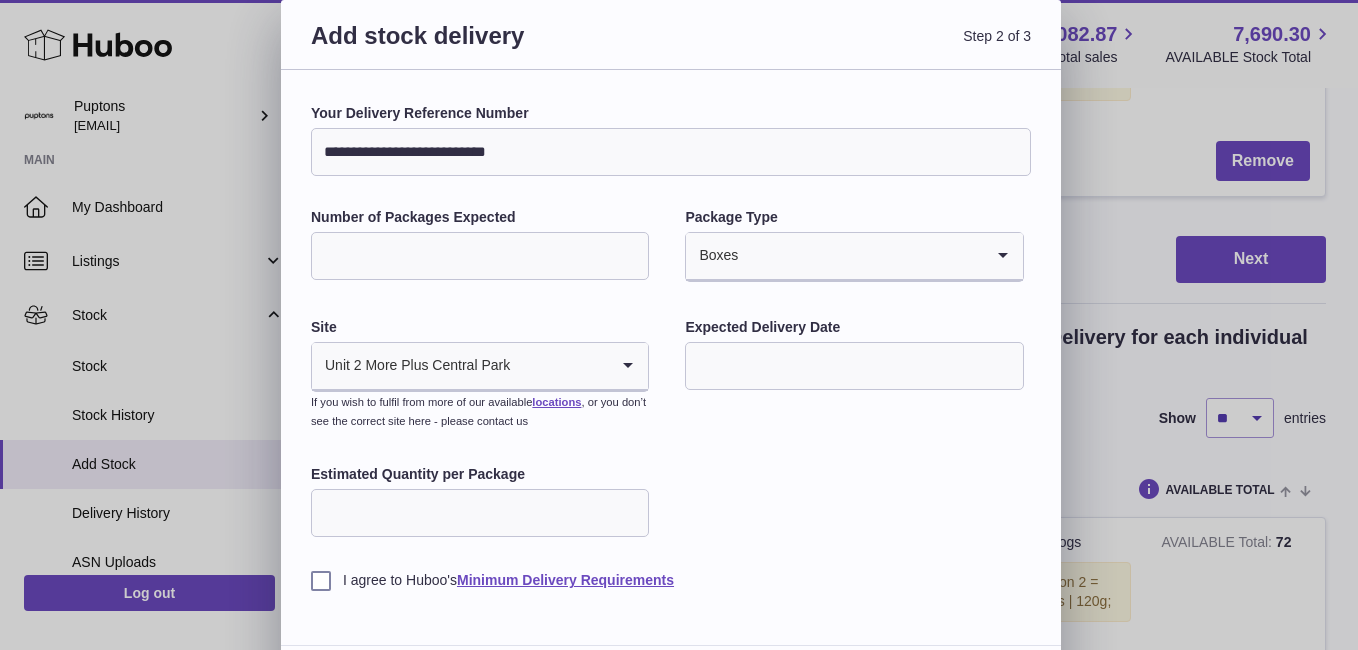 click at bounding box center [854, 366] 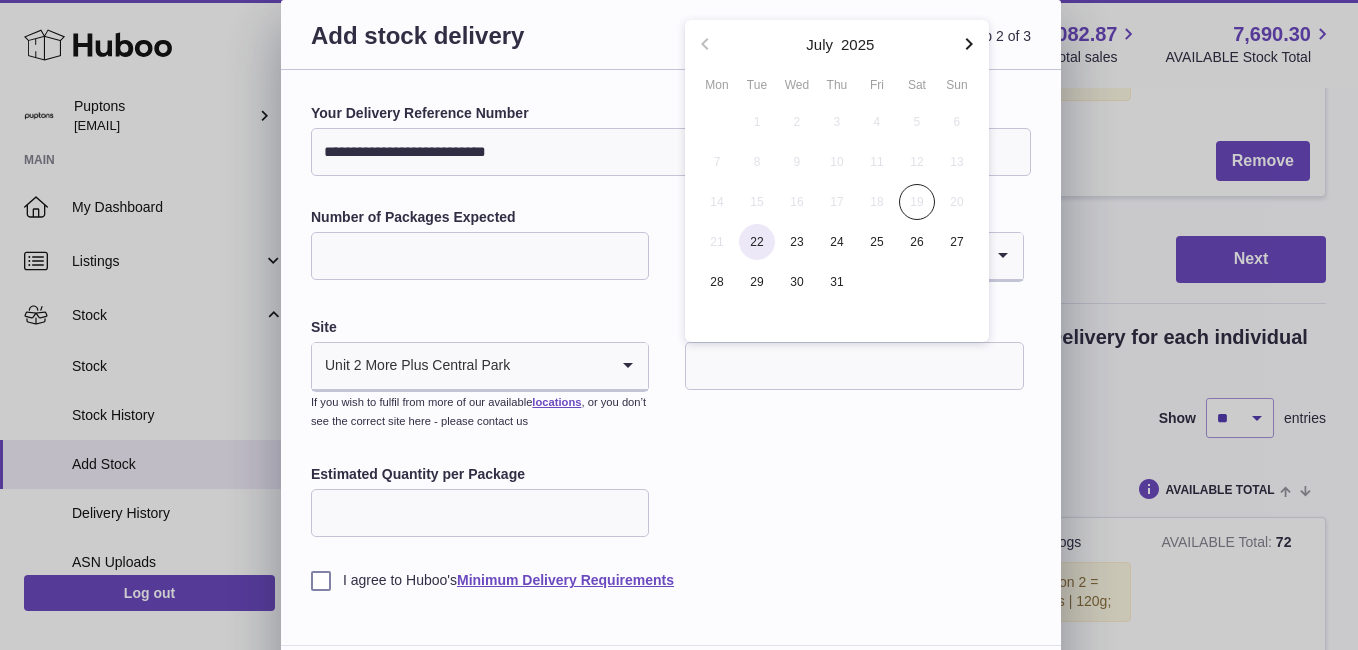 click on "22" at bounding box center (757, 242) 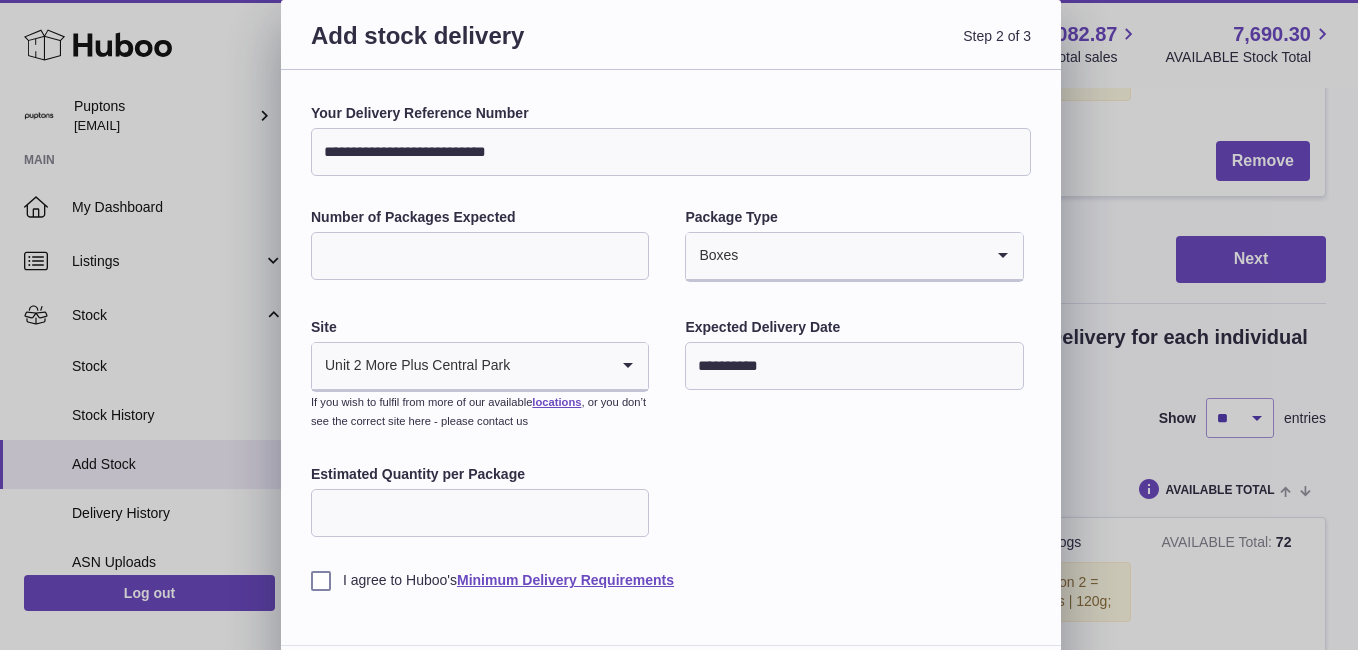 click on "Estimated Quantity per Package" at bounding box center [480, 513] 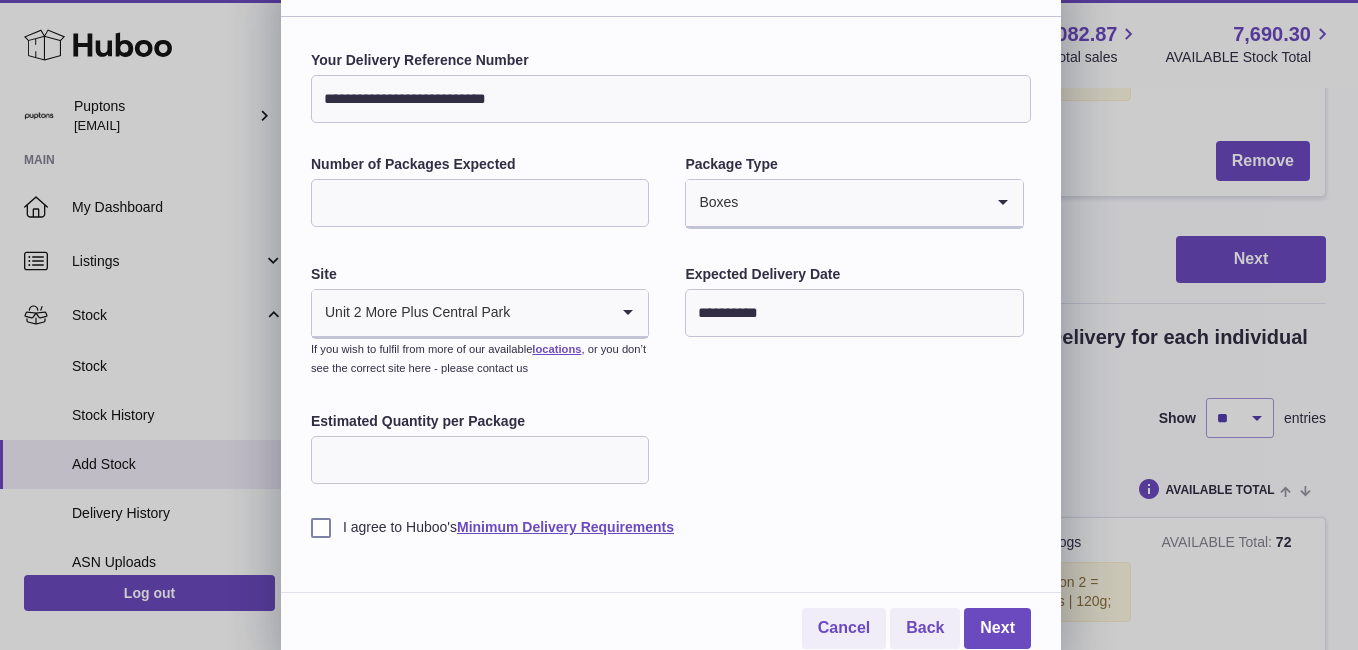 scroll, scrollTop: 64, scrollLeft: 0, axis: vertical 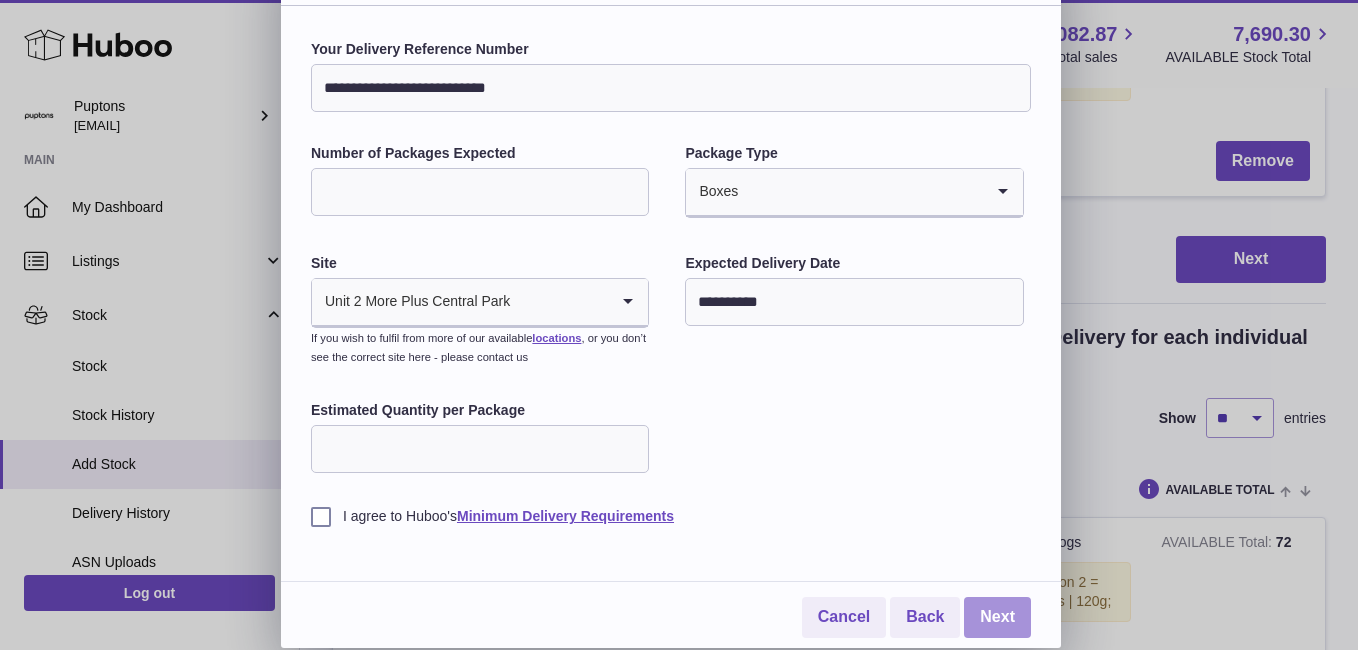 click on "Next" at bounding box center (997, 617) 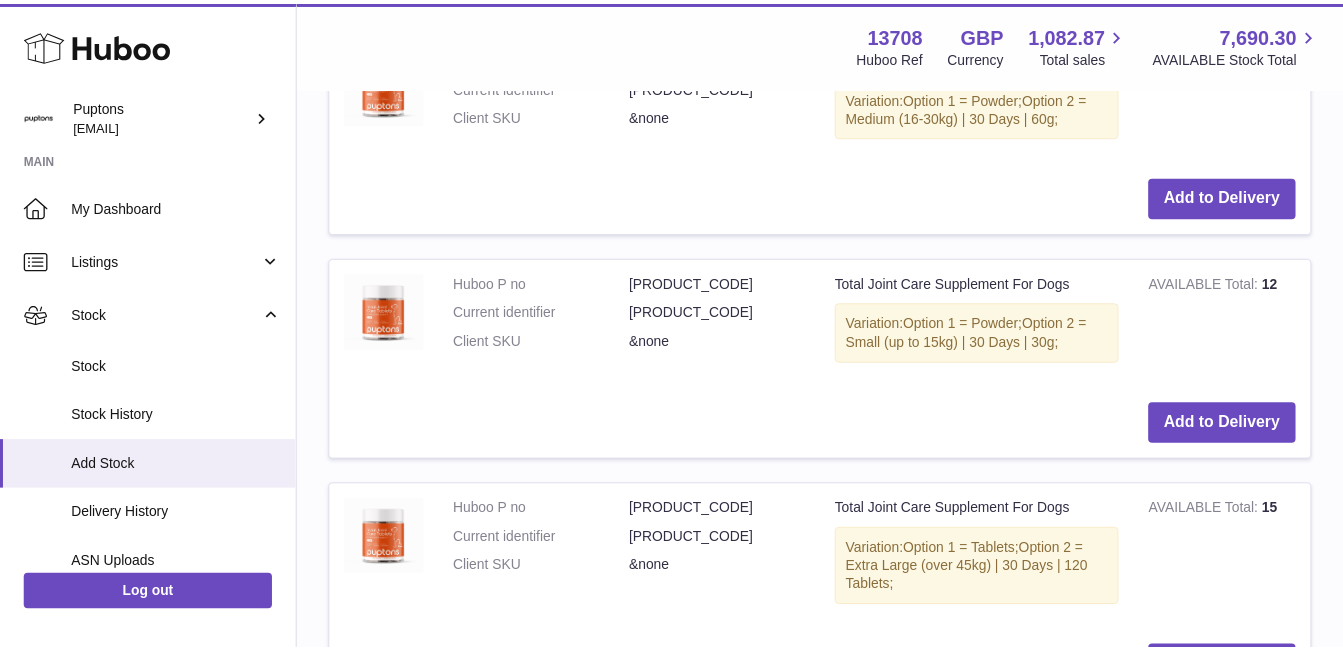 scroll, scrollTop: 1060, scrollLeft: 0, axis: vertical 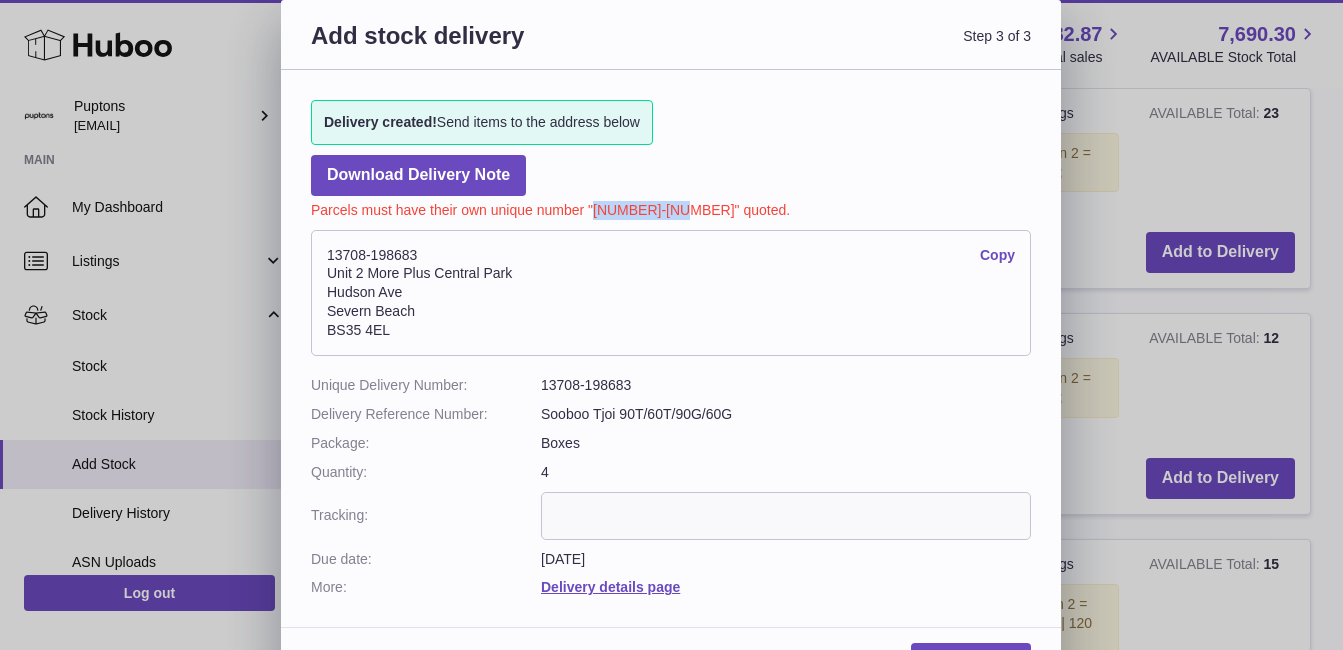 drag, startPoint x: 681, startPoint y: 207, endPoint x: 595, endPoint y: 206, distance: 86.00581 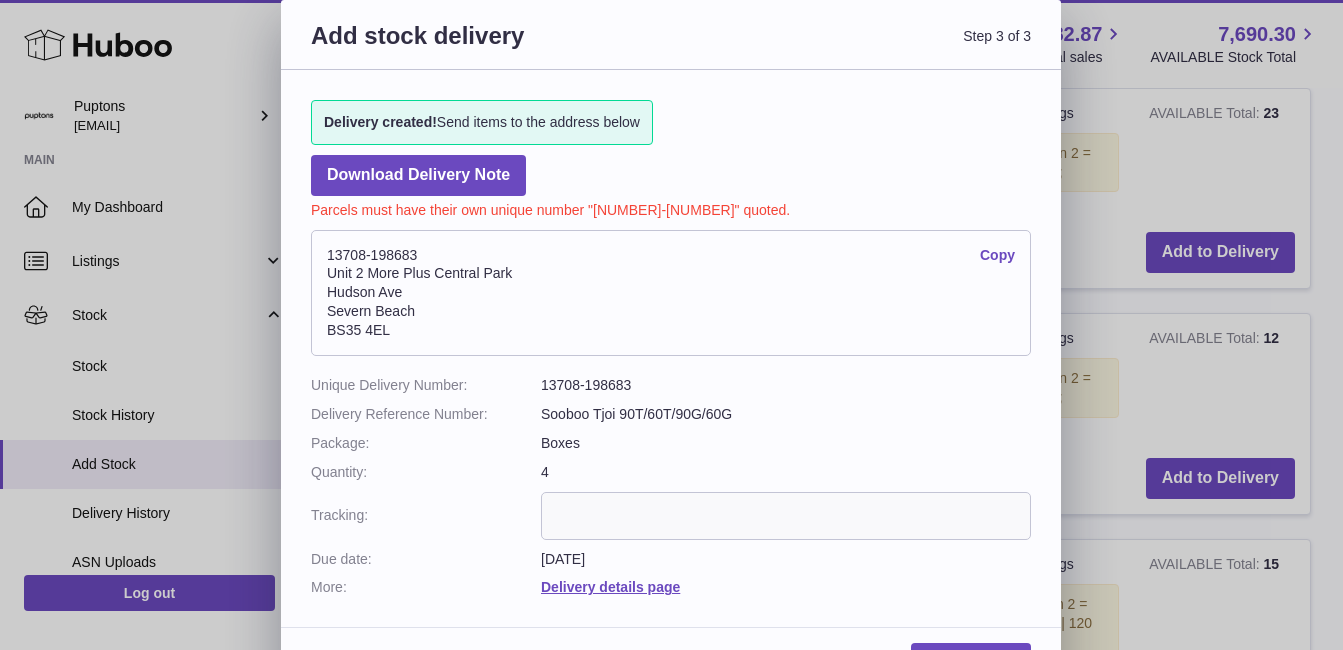 click at bounding box center [786, 516] 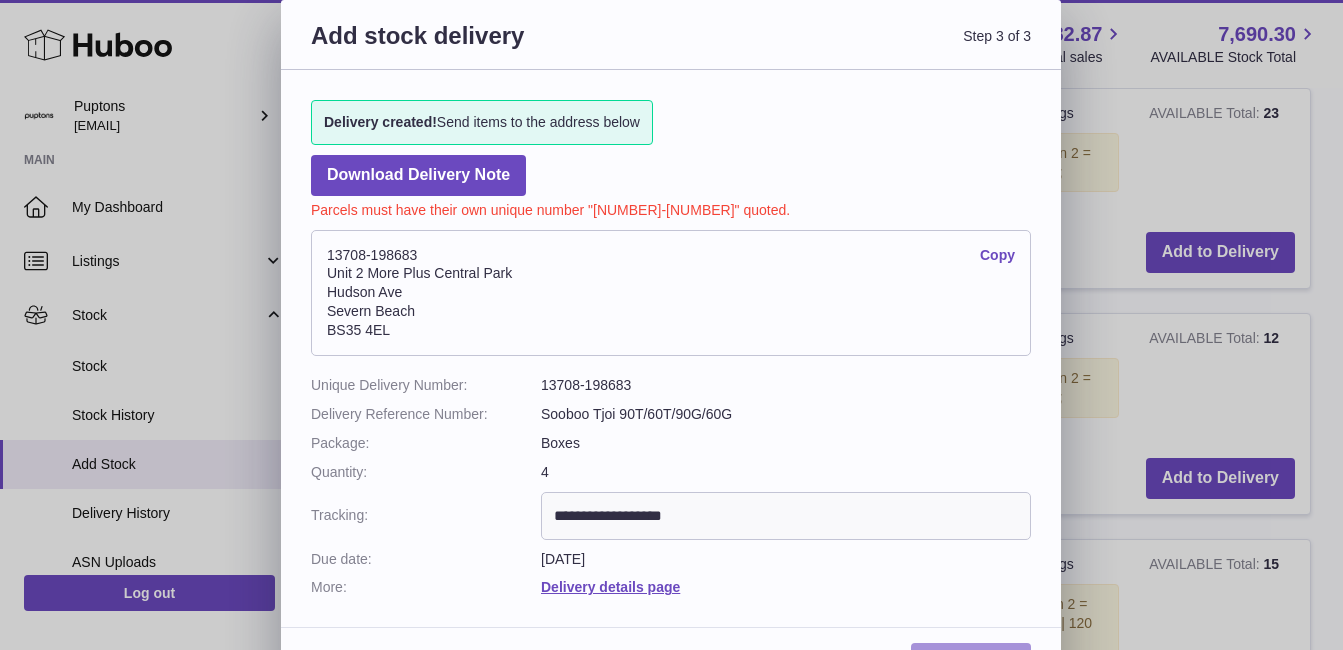 type on "**********" 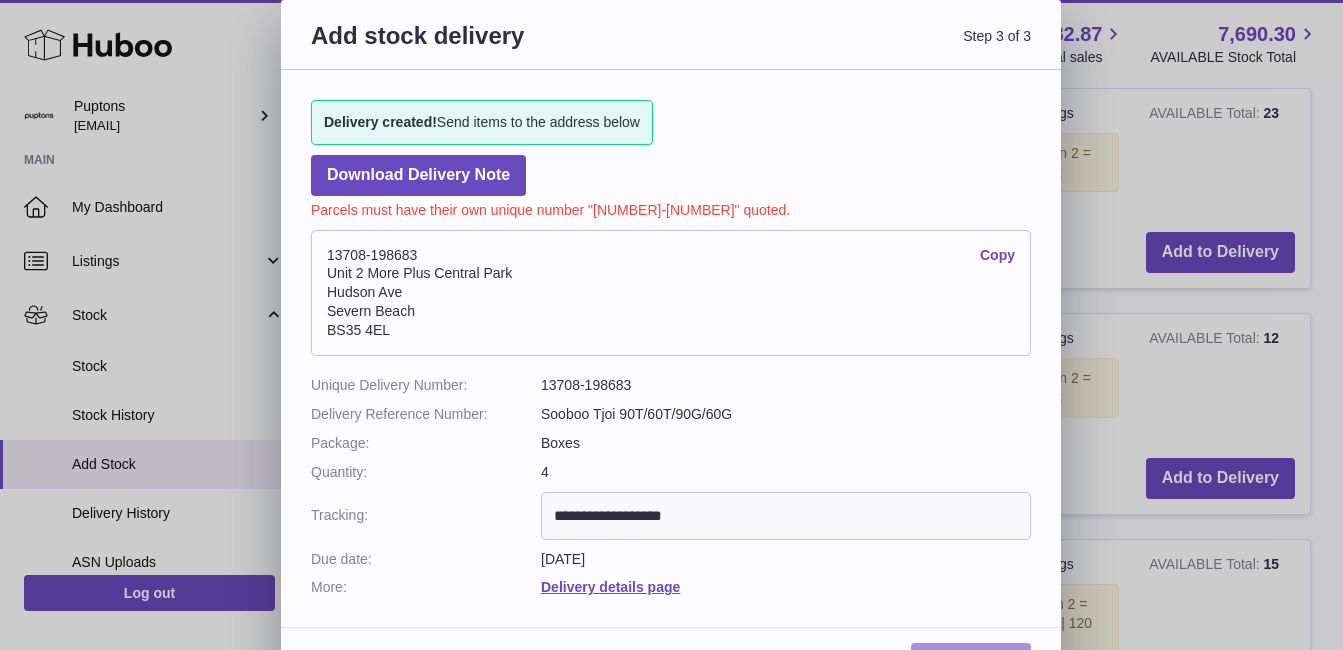 click on "Done" at bounding box center (971, 663) 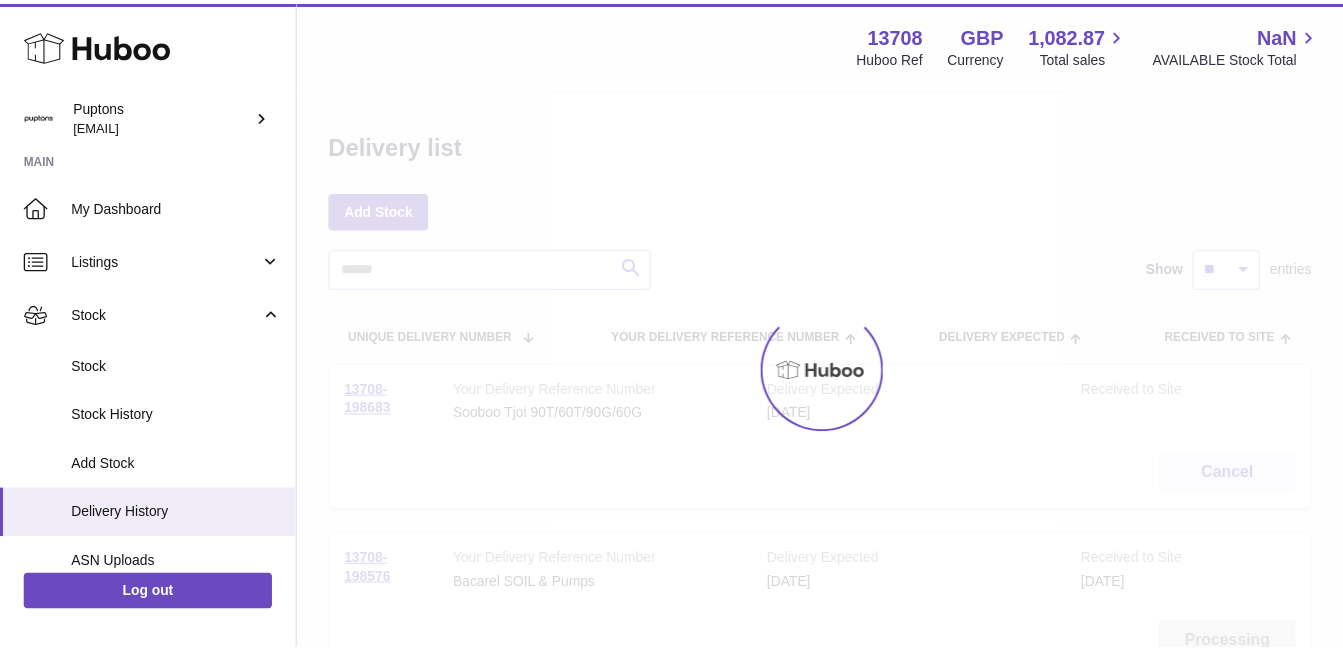 scroll, scrollTop: 0, scrollLeft: 0, axis: both 